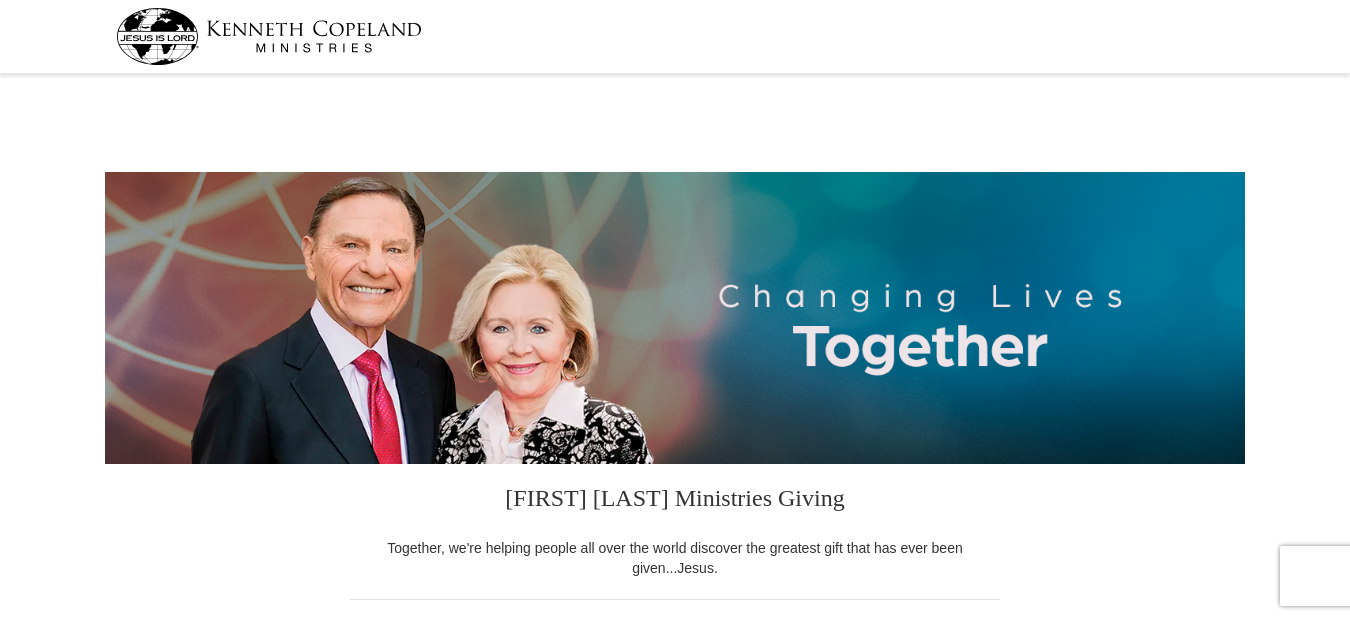 select on "[STATE]" 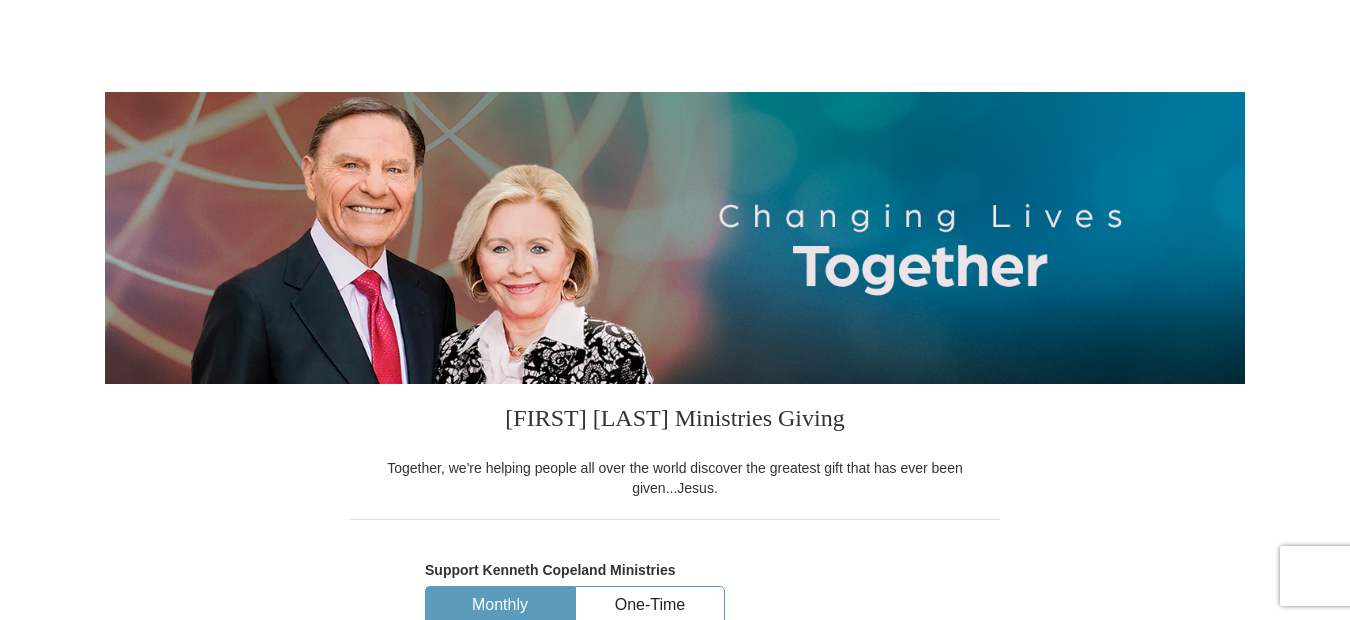 scroll, scrollTop: 0, scrollLeft: 0, axis: both 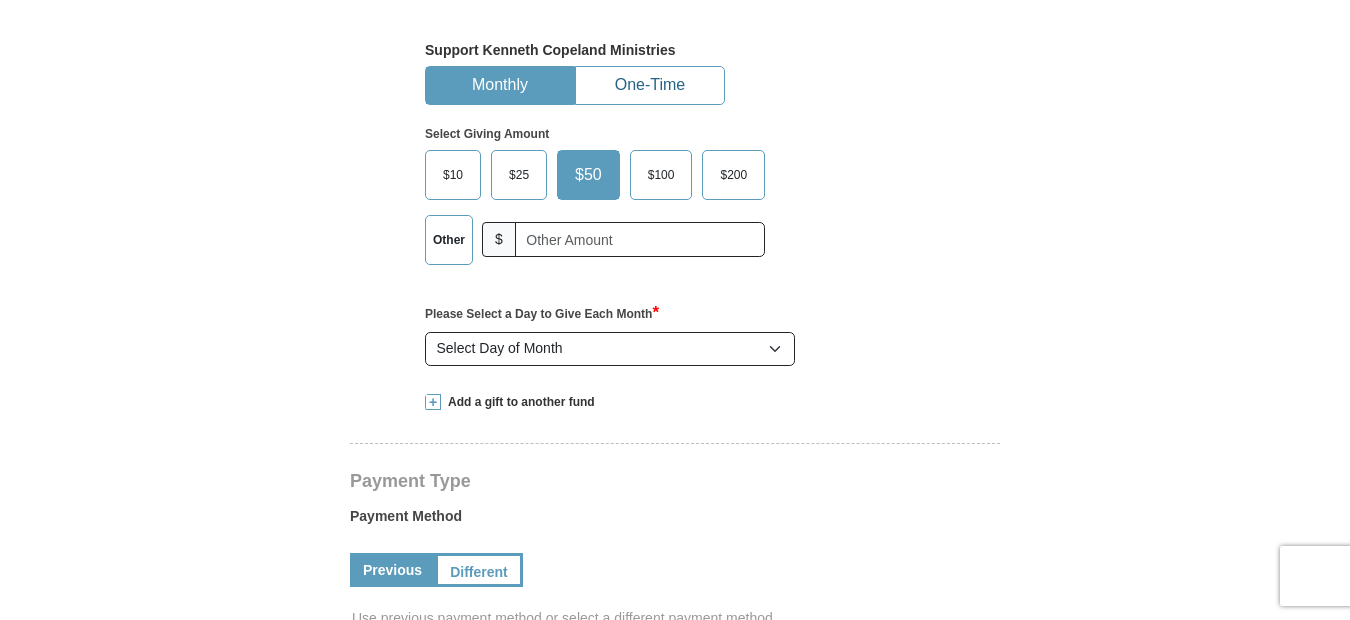 click on "One-Time" at bounding box center [650, 85] 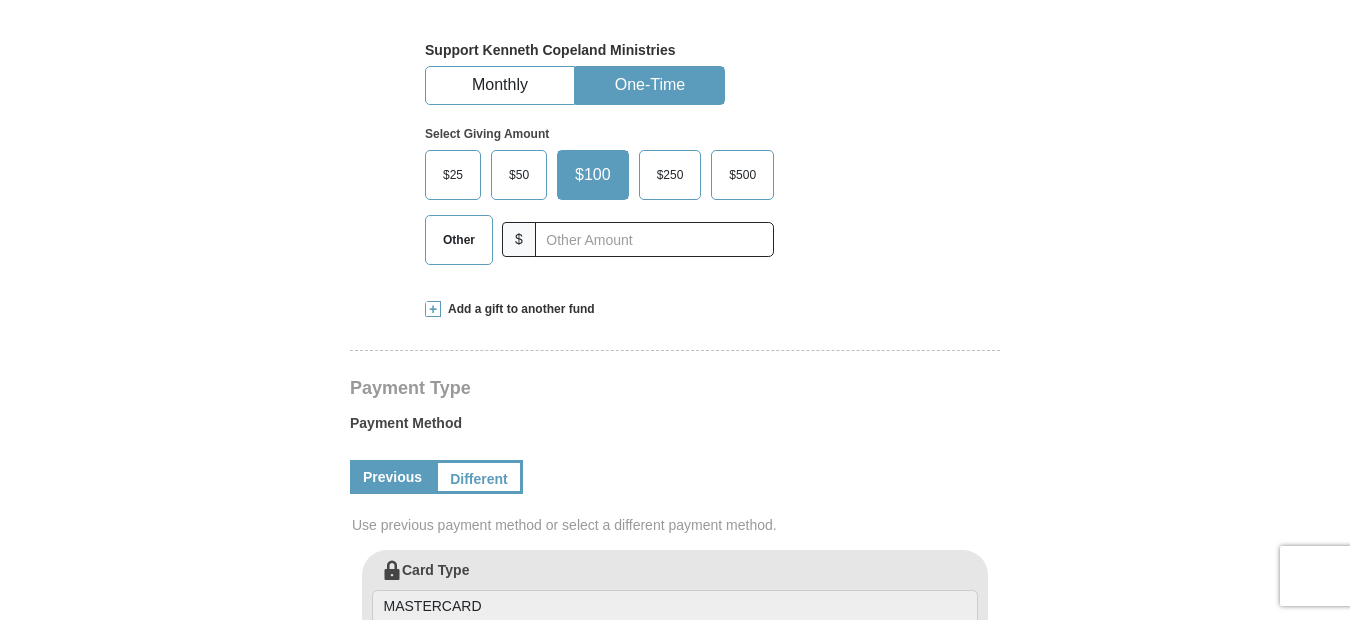 click on "Kenneth Copeland Ministries Giving
Together, we're helping people all over the world discover the greatest gift that has ever been given...Jesus.
Support Kenneth Copeland Ministries
Monthly
One-Time
Select Giving Amount
Amount must be a valid number
The total gift cannot be less than $1.00
$25 $50" at bounding box center (675, 555) 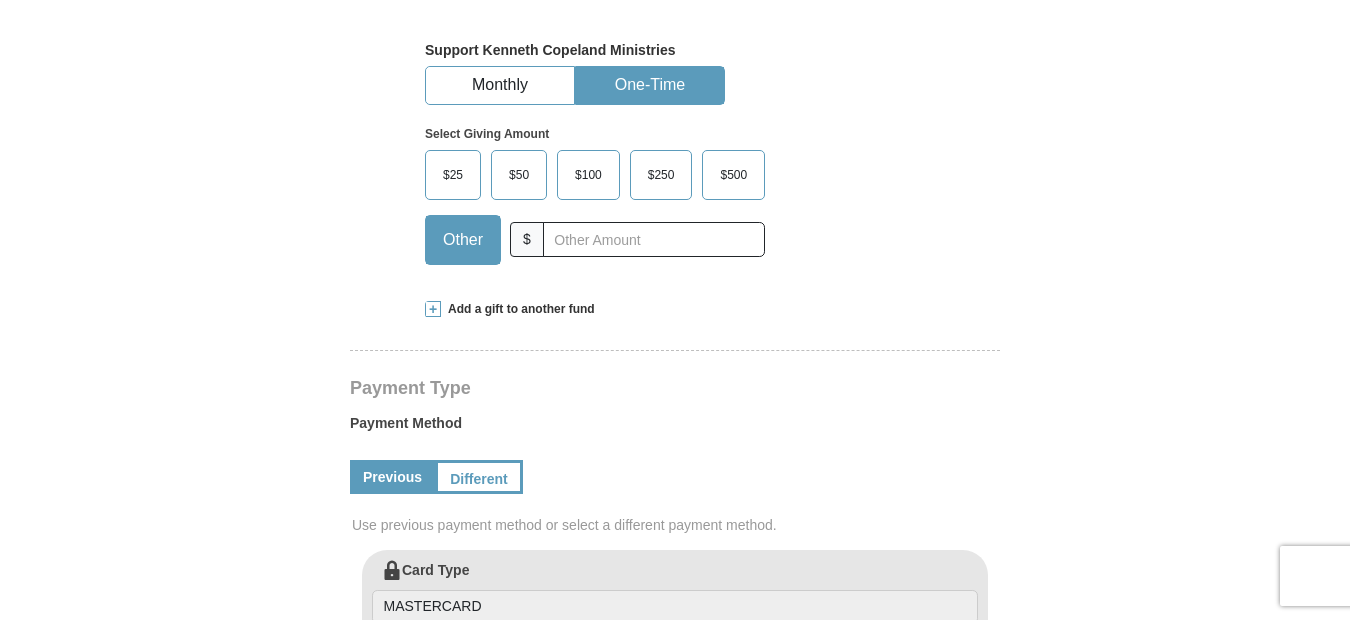 click on "Kenneth Copeland Ministries Giving
Together, we're helping people all over the world discover the greatest gift that has ever been given...Jesus.
Support Kenneth Copeland Ministries
Monthly
One-Time
Select Giving Amount
Amount must be a valid number
The total gift cannot be less than $1.00
$25 $50" at bounding box center (675, 555) 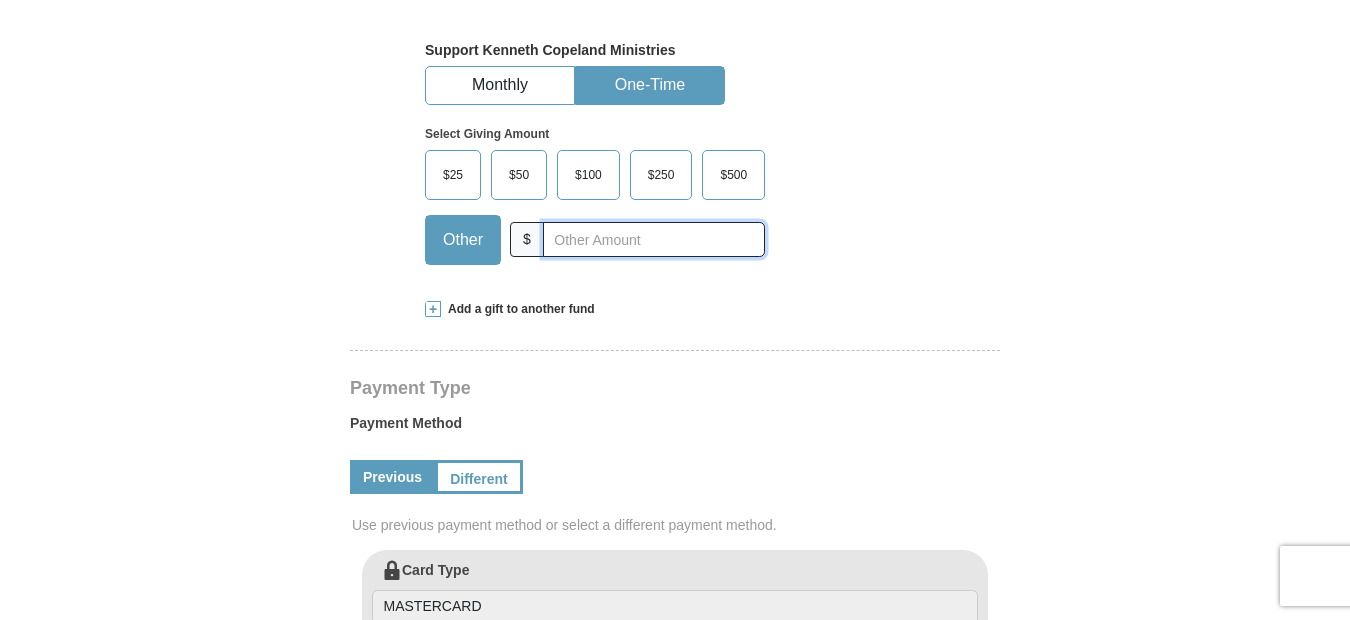 click at bounding box center [654, 239] 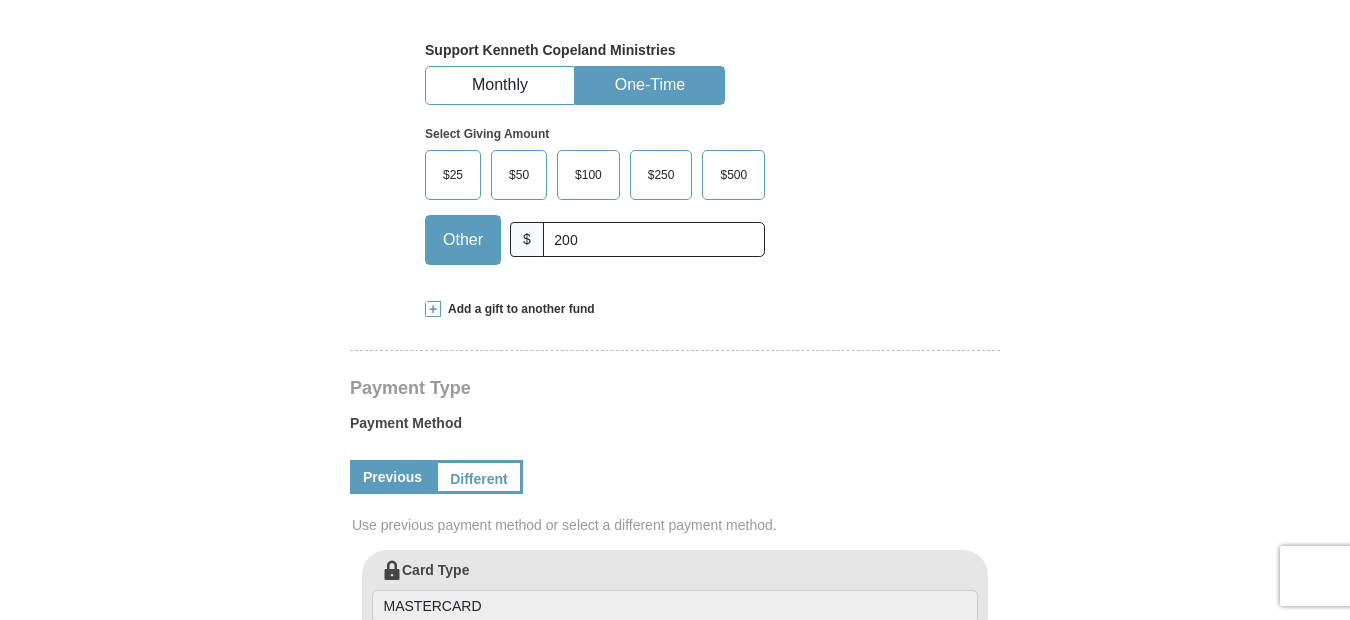 click on "Kenneth Copeland Ministries Giving
Together, we're helping people all over the world discover the greatest gift that has ever been given...Jesus.
Support Kenneth Copeland Ministries
Monthly
One-Time
Select Giving Amount
Amount must be a valid number
The total gift cannot be less than $1.00
$25 $50" at bounding box center (675, 555) 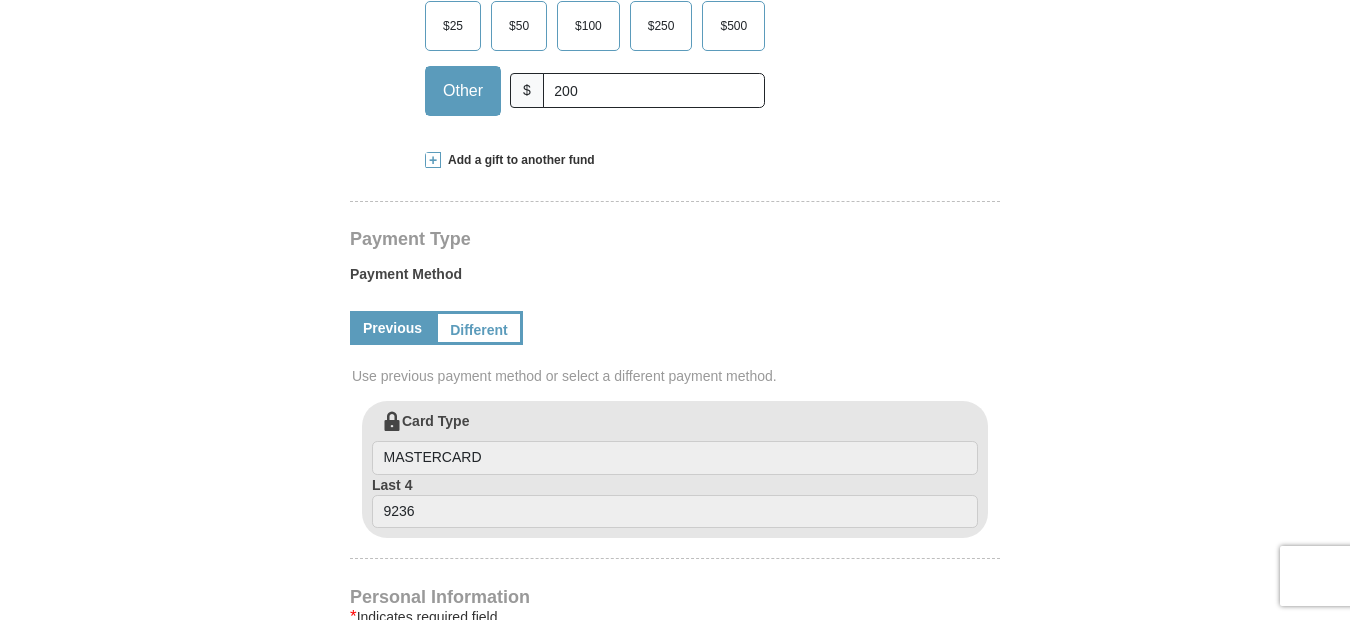 scroll, scrollTop: 760, scrollLeft: 0, axis: vertical 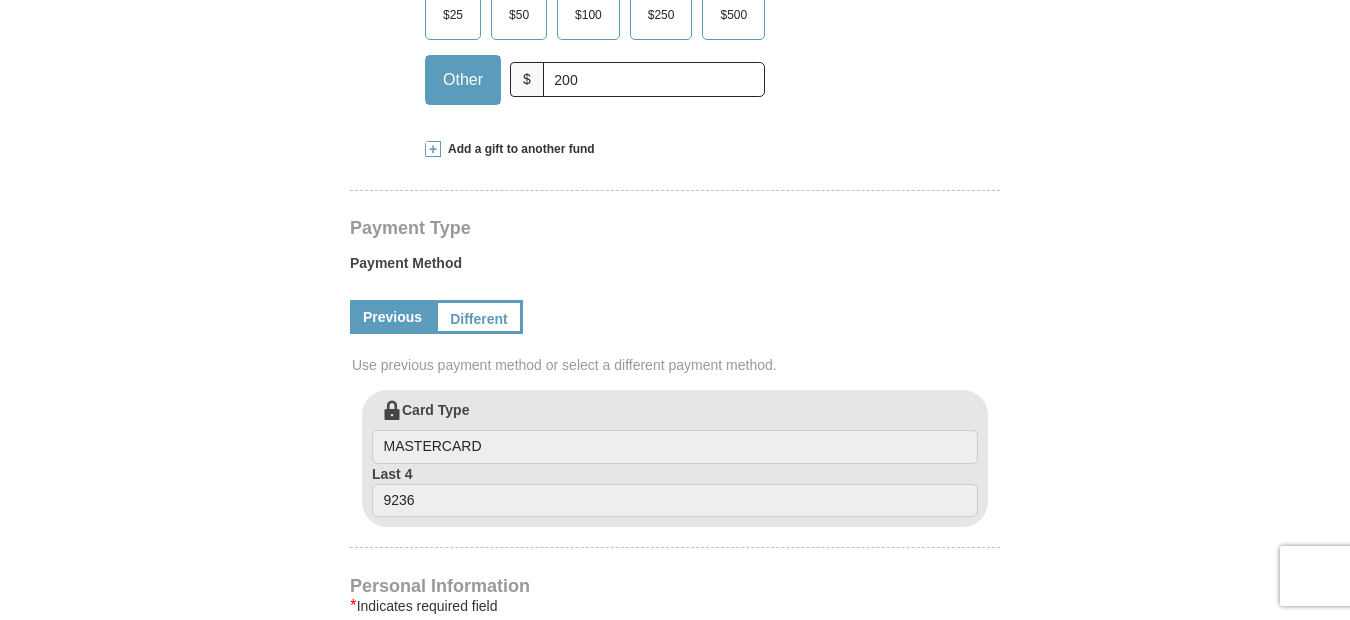 click on "Add a gift to another fund" at bounding box center [518, 149] 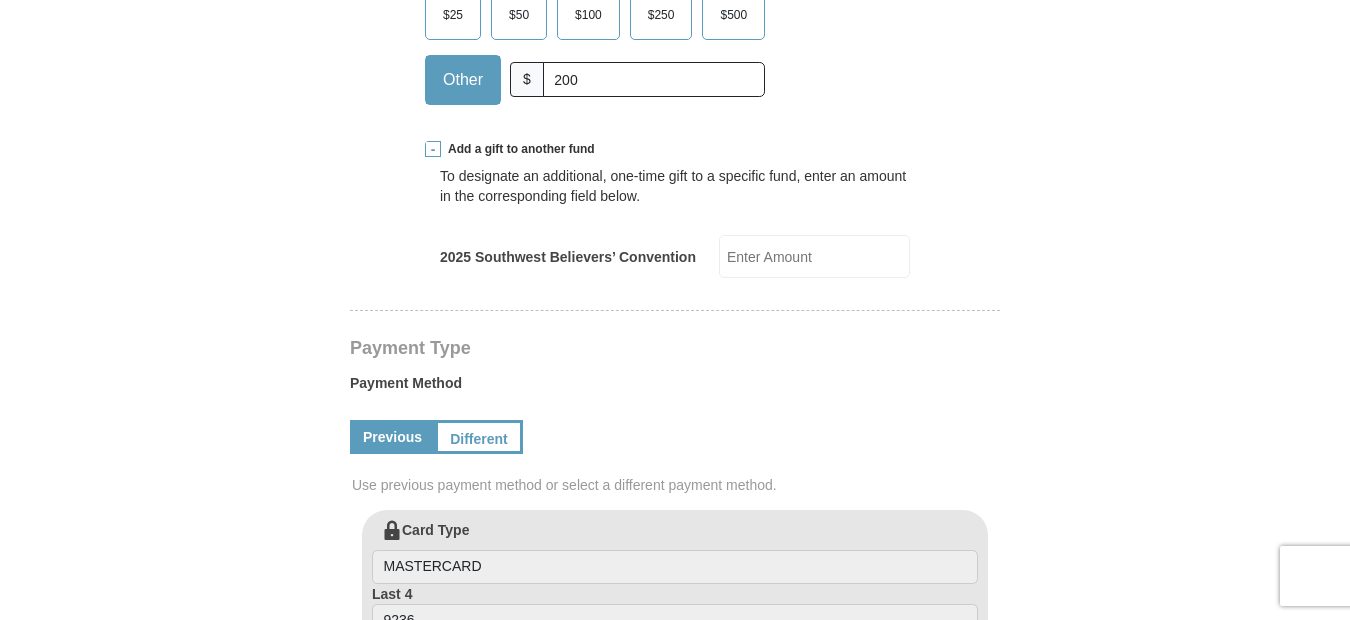 click on "Kenneth Copeland Ministries Giving
Together, we're helping people all over the world discover the greatest gift that has ever been given...Jesus.
Support Kenneth Copeland Ministries
Monthly
One-Time
Select Giving Amount
Amount must be a valid number
The total gift cannot be less than $1.00
$25 $50" at bounding box center [675, 455] 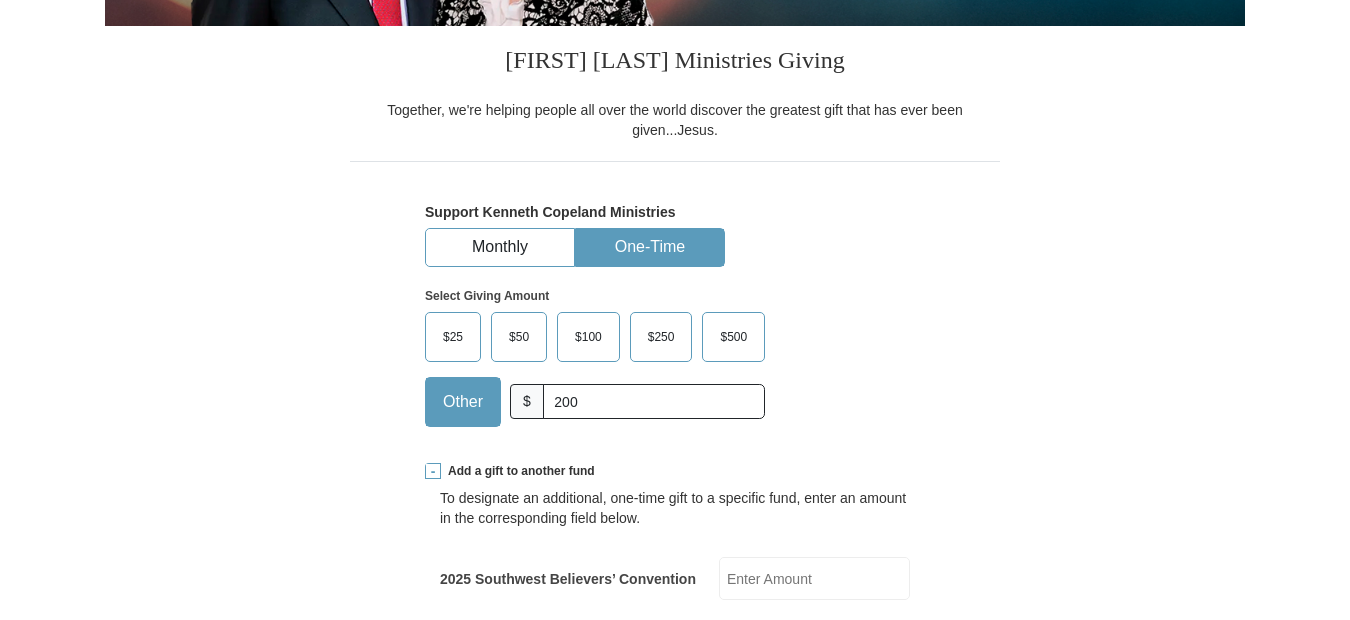 scroll, scrollTop: 440, scrollLeft: 0, axis: vertical 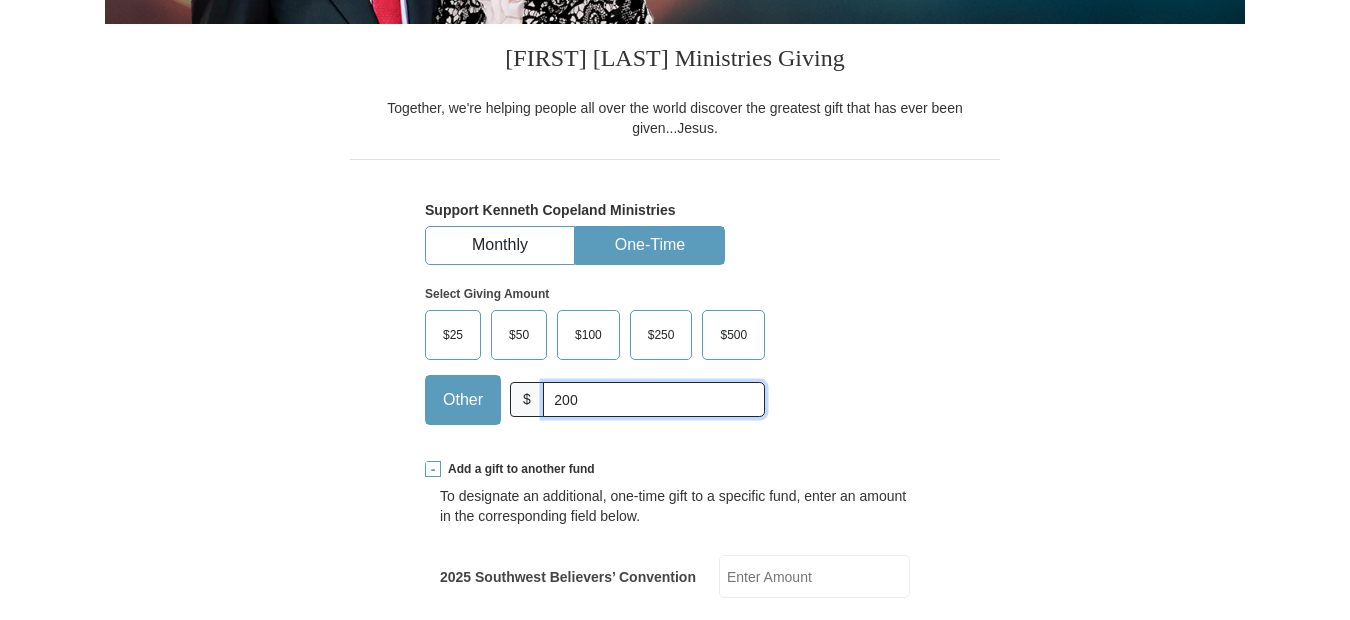 click on "200" at bounding box center [654, 399] 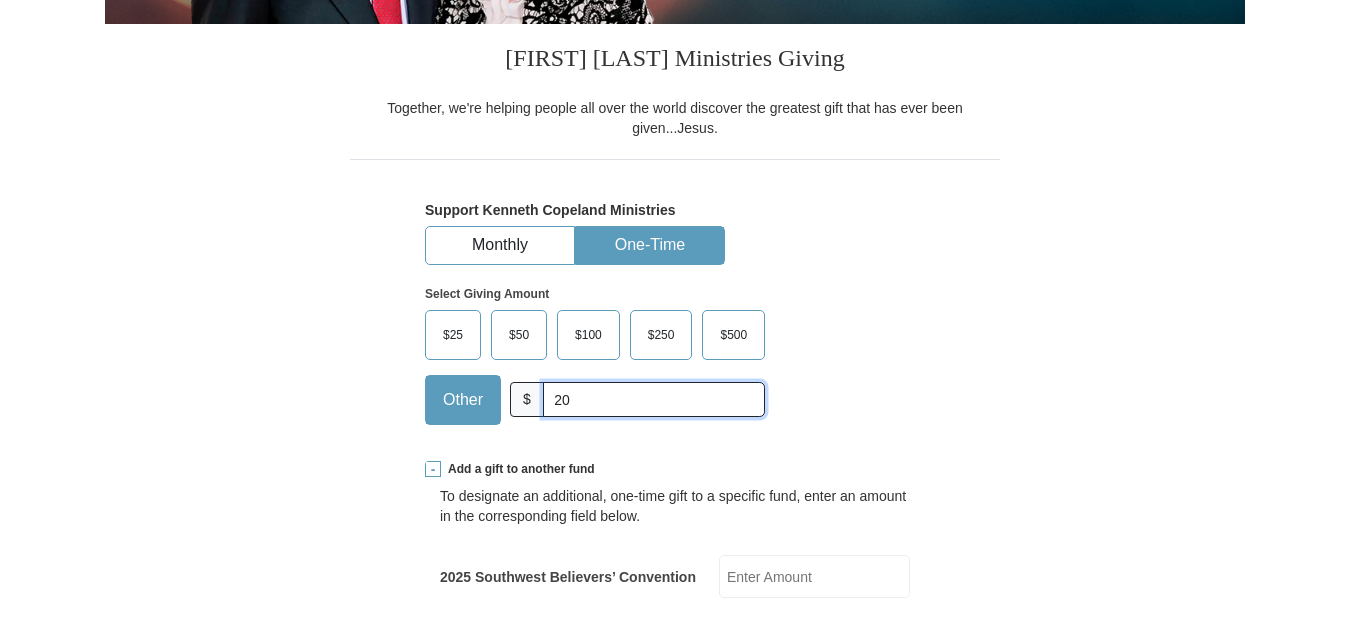 type on "2" 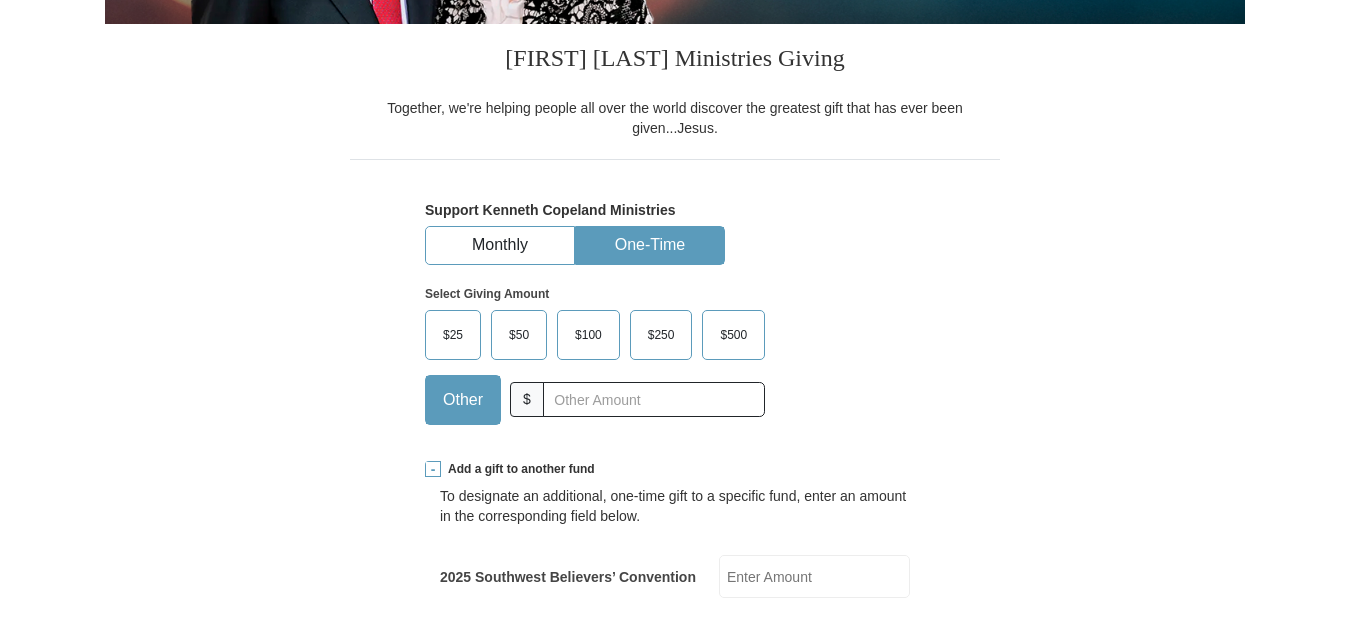 click on "Kenneth Copeland Ministries Giving
Together, we're helping people all over the world discover the greatest gift that has ever been given...Jesus.
Support Kenneth Copeland Ministries
Monthly
One-Time
Select Giving Amount
Amount must be a valid number
The total gift cannot be less than $1.00
$25 $50" at bounding box center [675, 795] 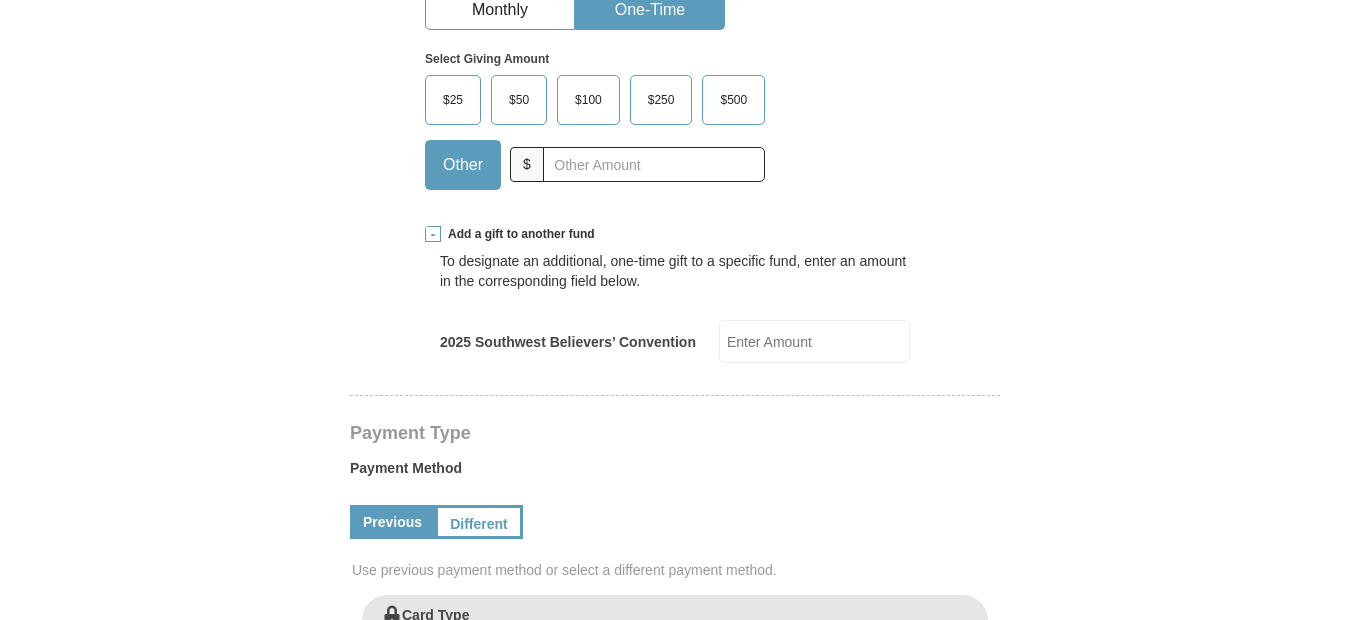 scroll, scrollTop: 680, scrollLeft: 0, axis: vertical 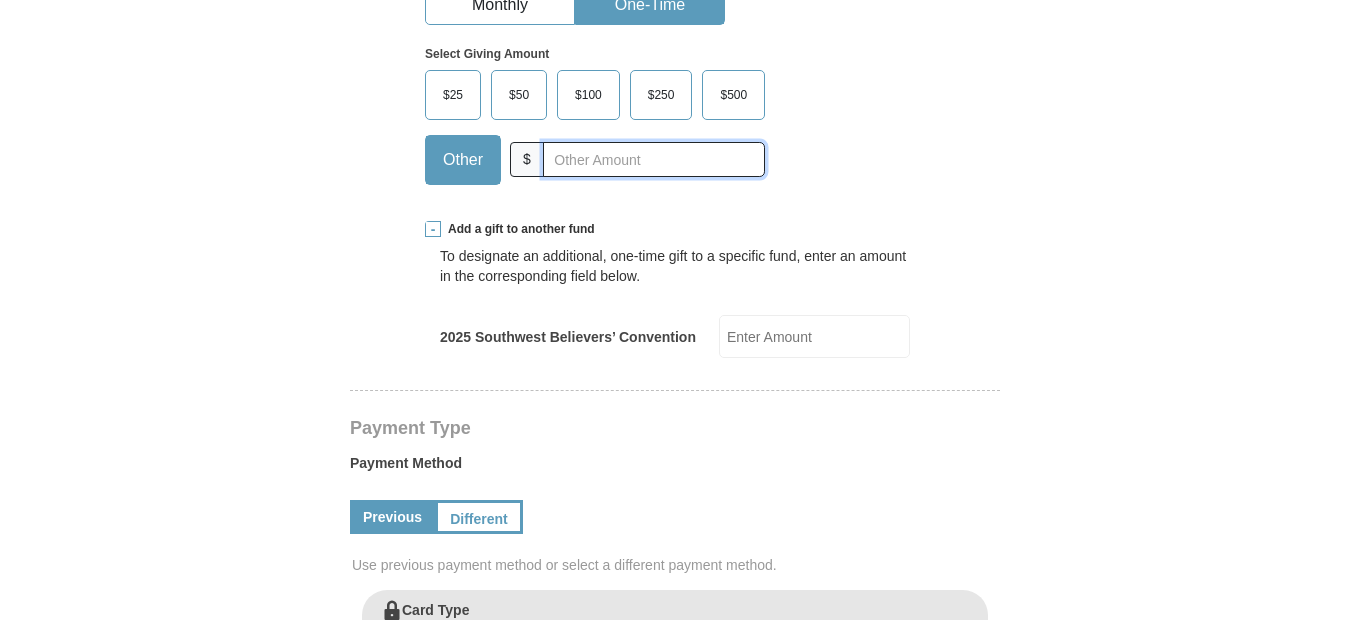 click at bounding box center (654, 159) 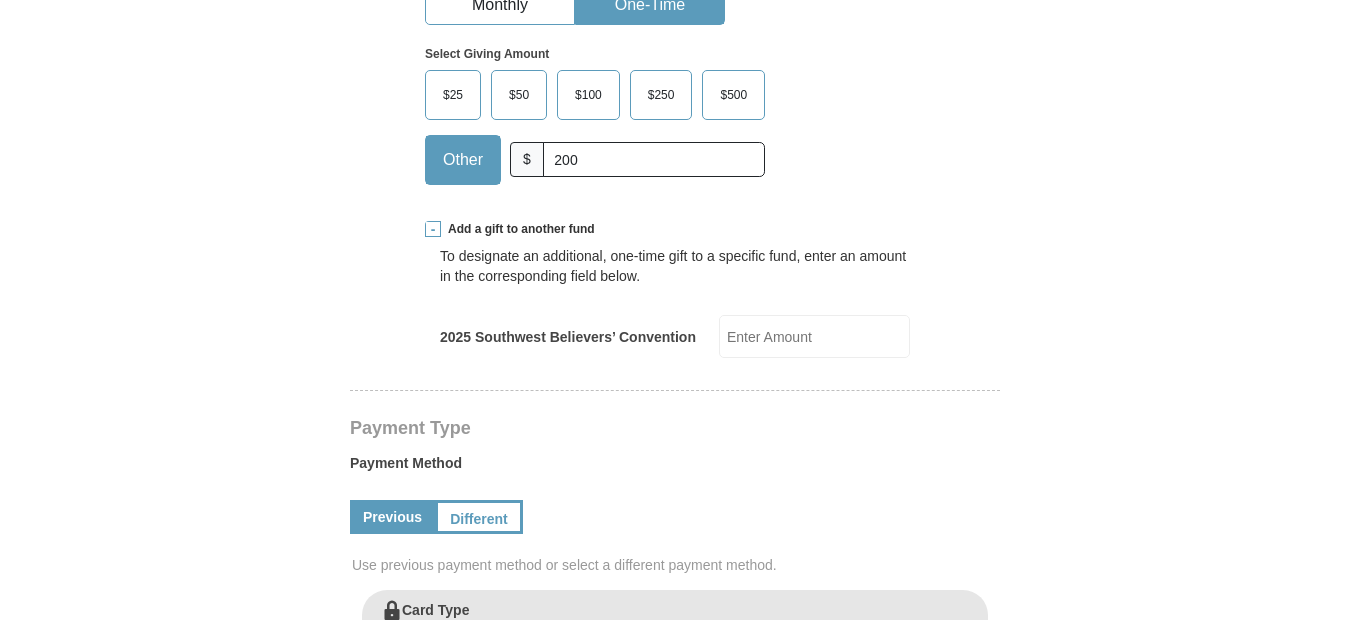click on "Kenneth Copeland Ministries Giving
Together, we're helping people all over the world discover the greatest gift that has ever been given...Jesus.
Support Kenneth Copeland Ministries
Monthly
One-Time
Select Giving Amount
Amount must be a valid number
The total gift cannot be less than $1.00
$25 $50" at bounding box center (675, 555) 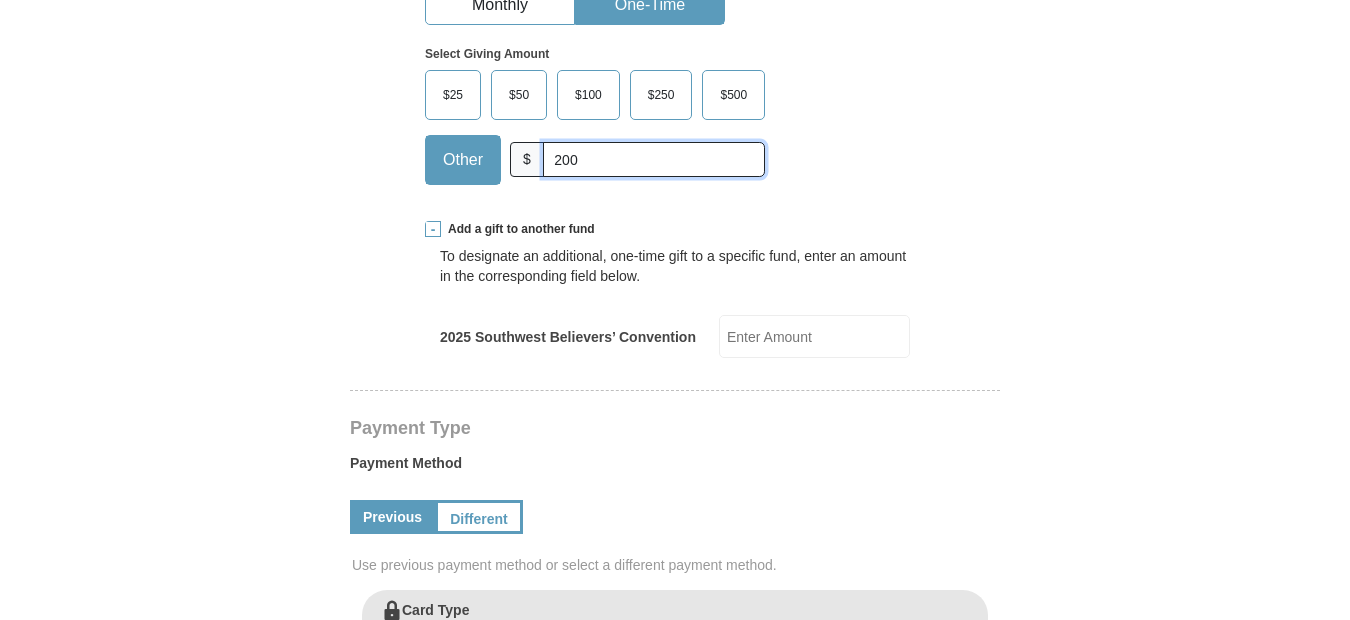 click on "200" at bounding box center (654, 159) 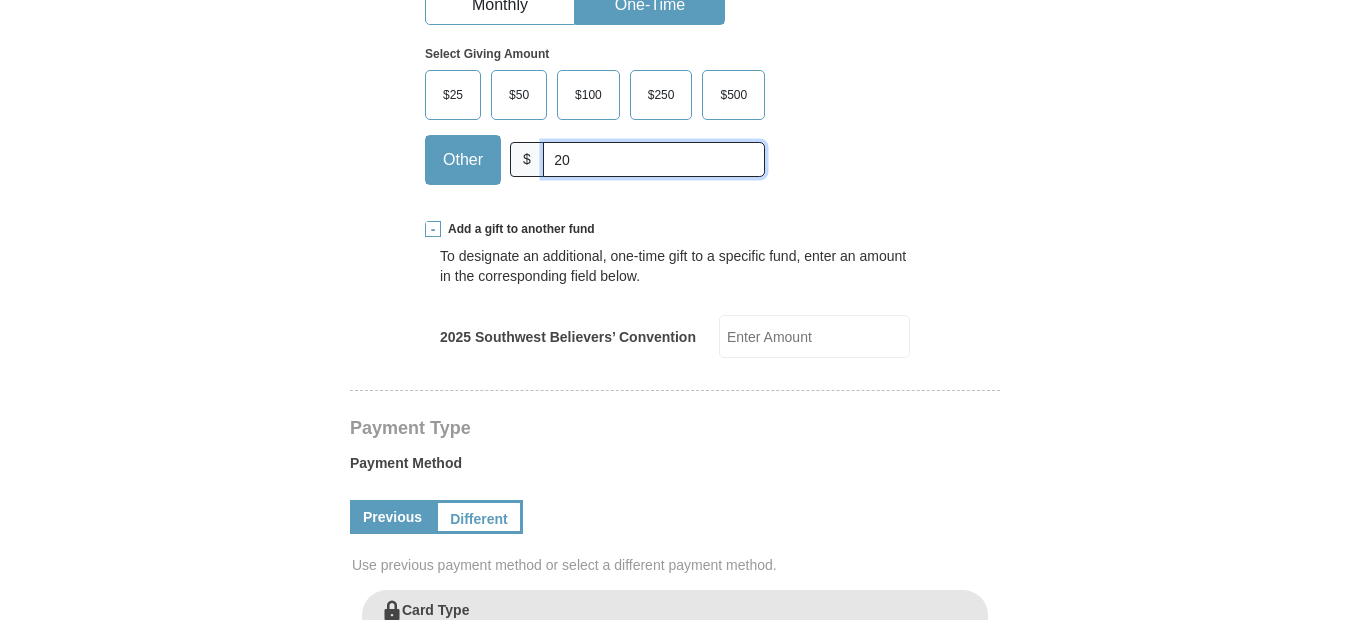 type on "2" 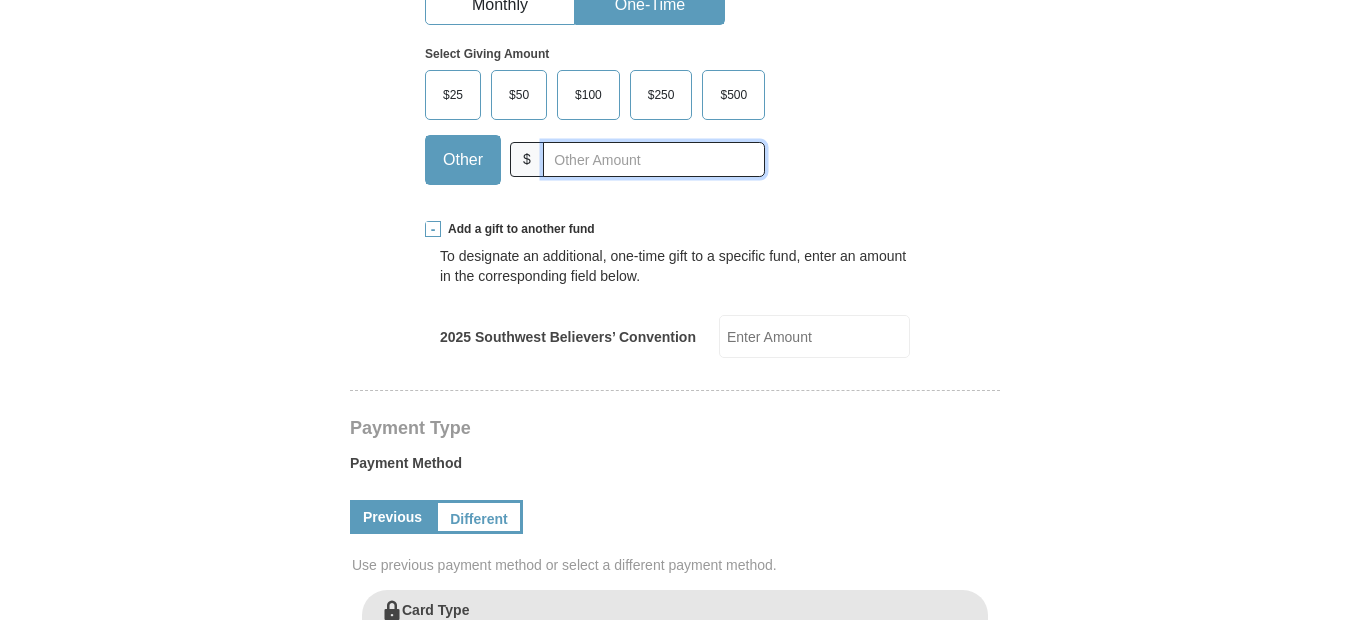 type 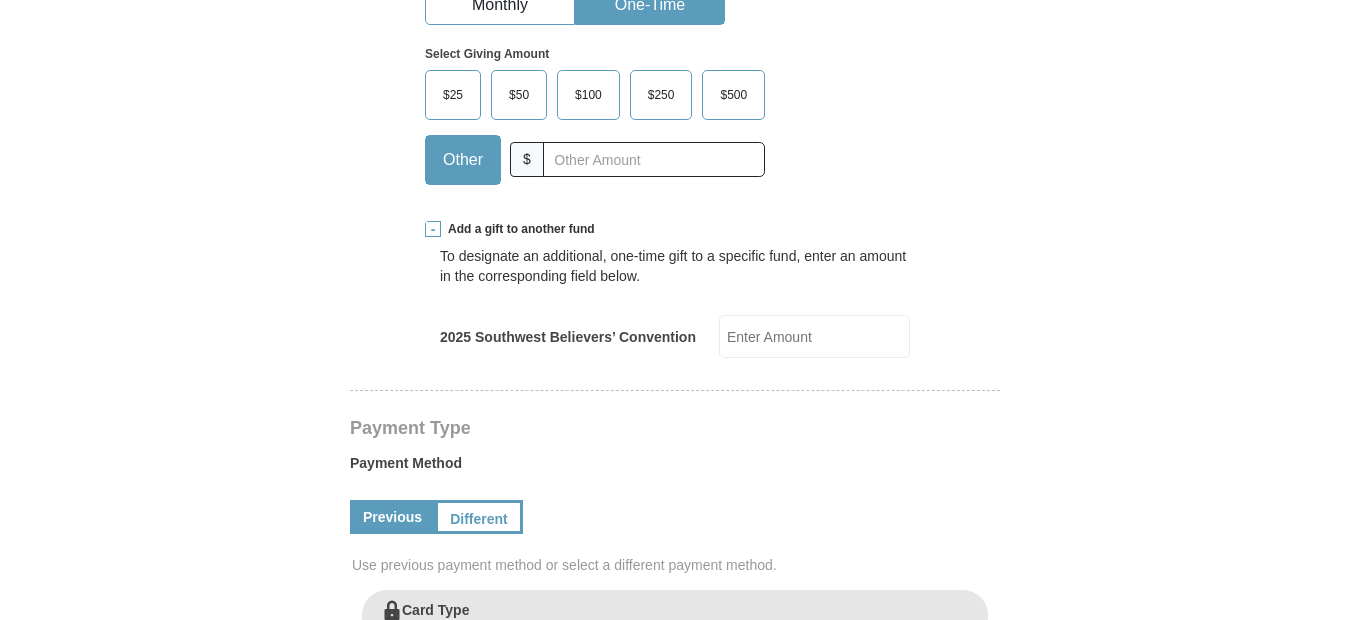 click on "2025 Southwest Believers’ Convention" at bounding box center (814, 336) 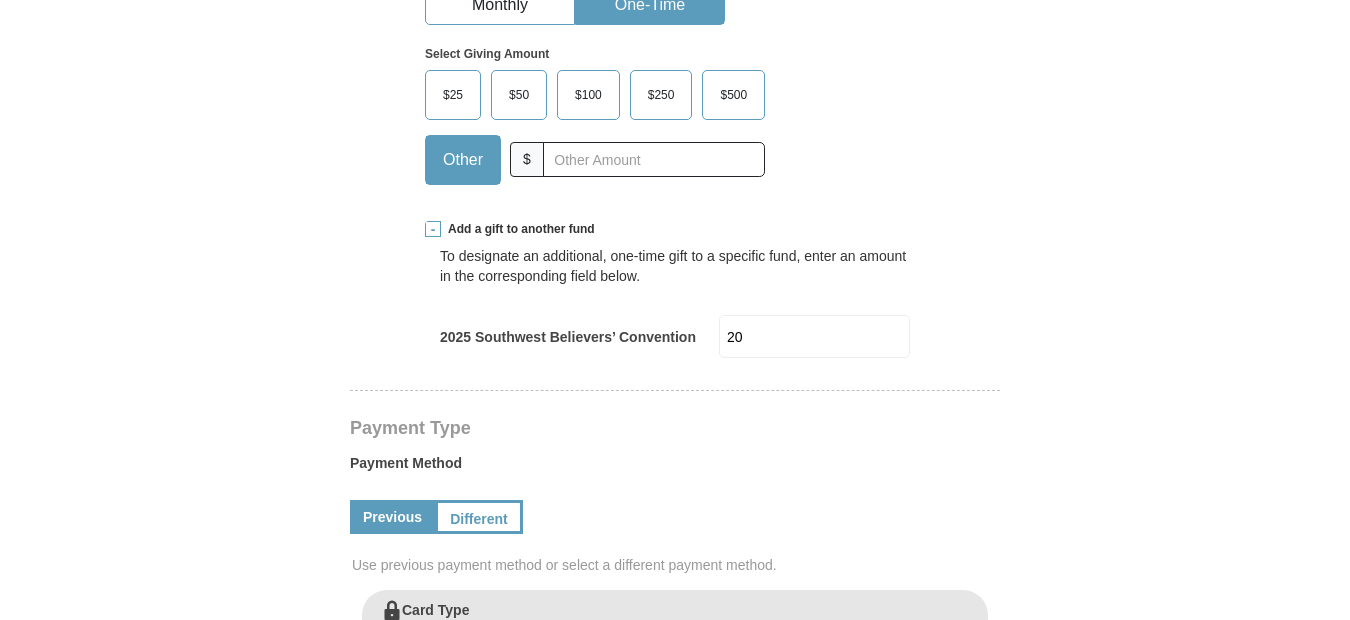 type on "2" 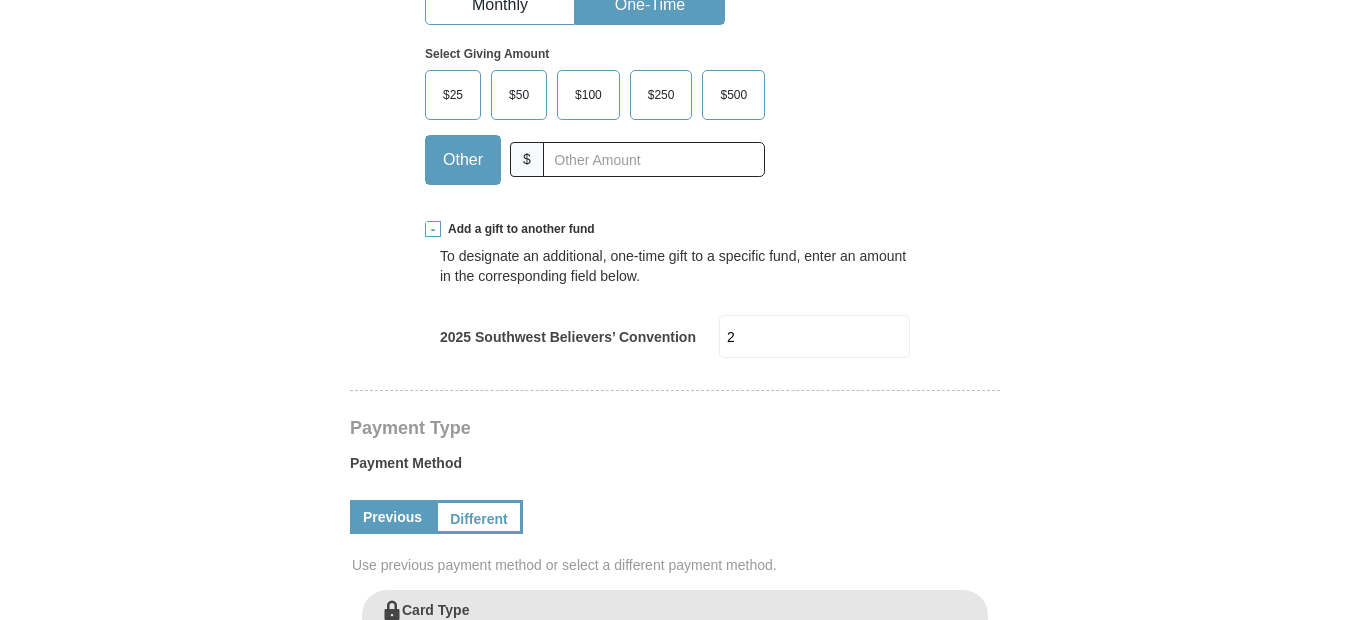 type 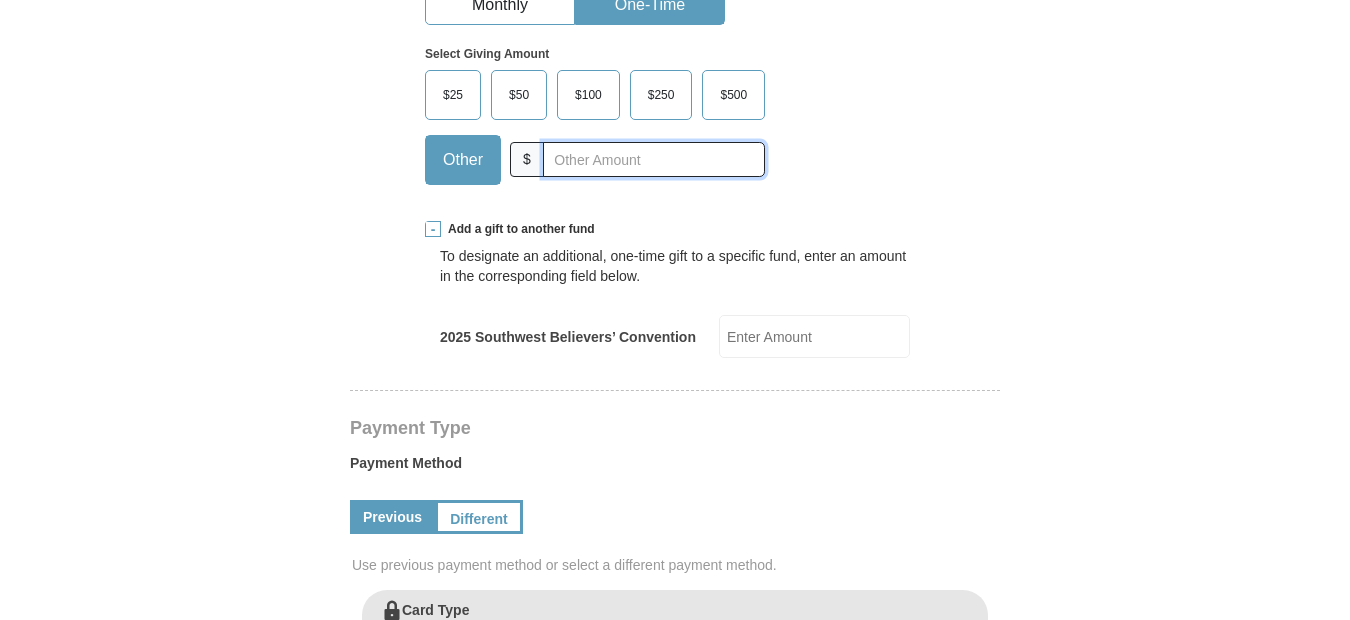 click at bounding box center [654, 159] 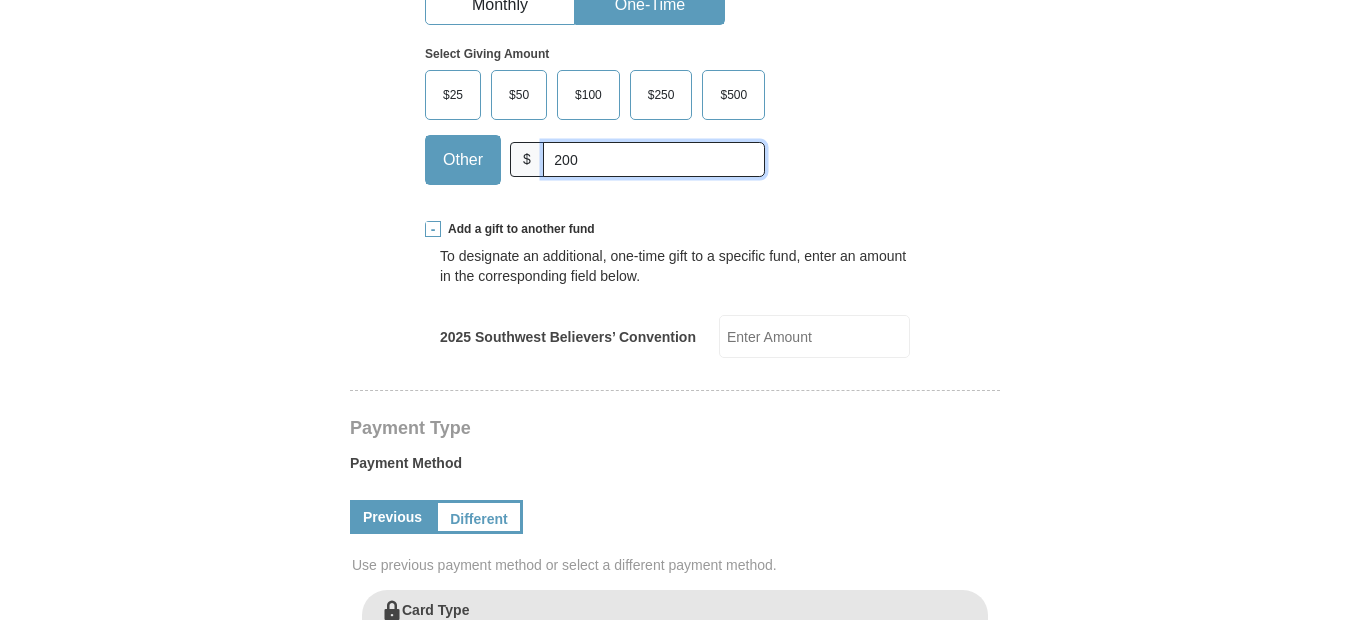 type on "200" 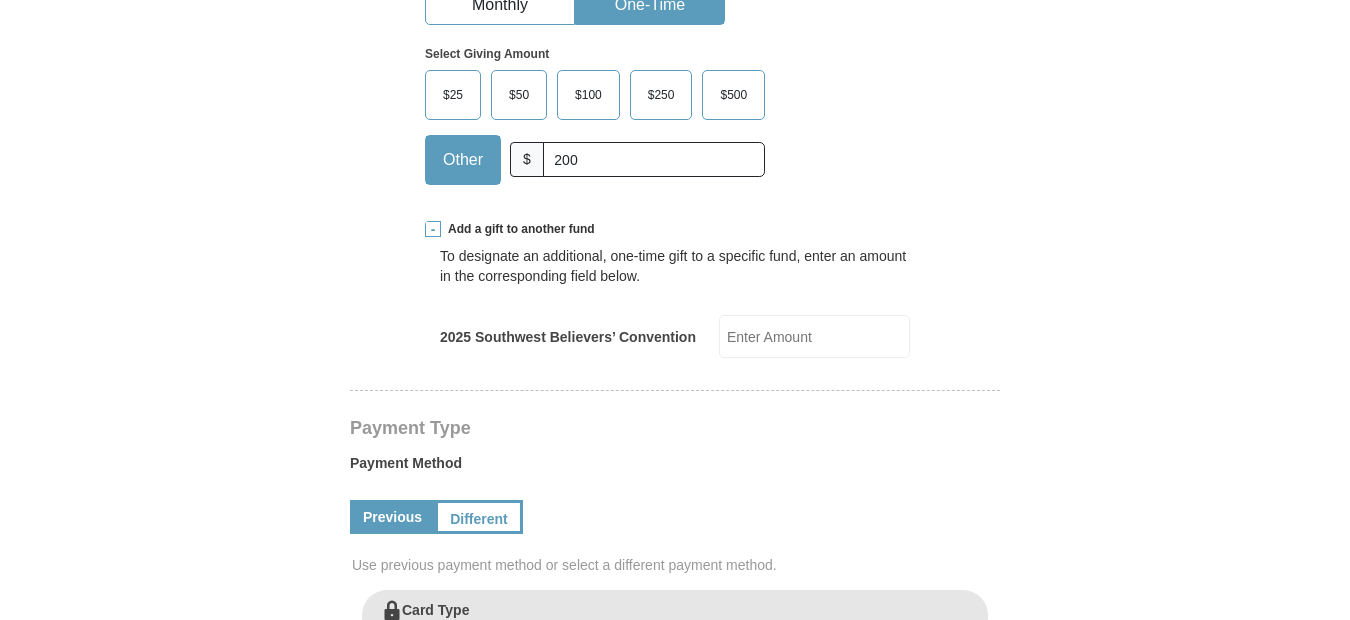 click on "Kenneth Copeland Ministries Giving
Together, we're helping people all over the world discover the greatest gift that has ever been given...Jesus.
Support Kenneth Copeland Ministries
Monthly
One-Time
Select Giving Amount
$25 $" at bounding box center [675, 1172] 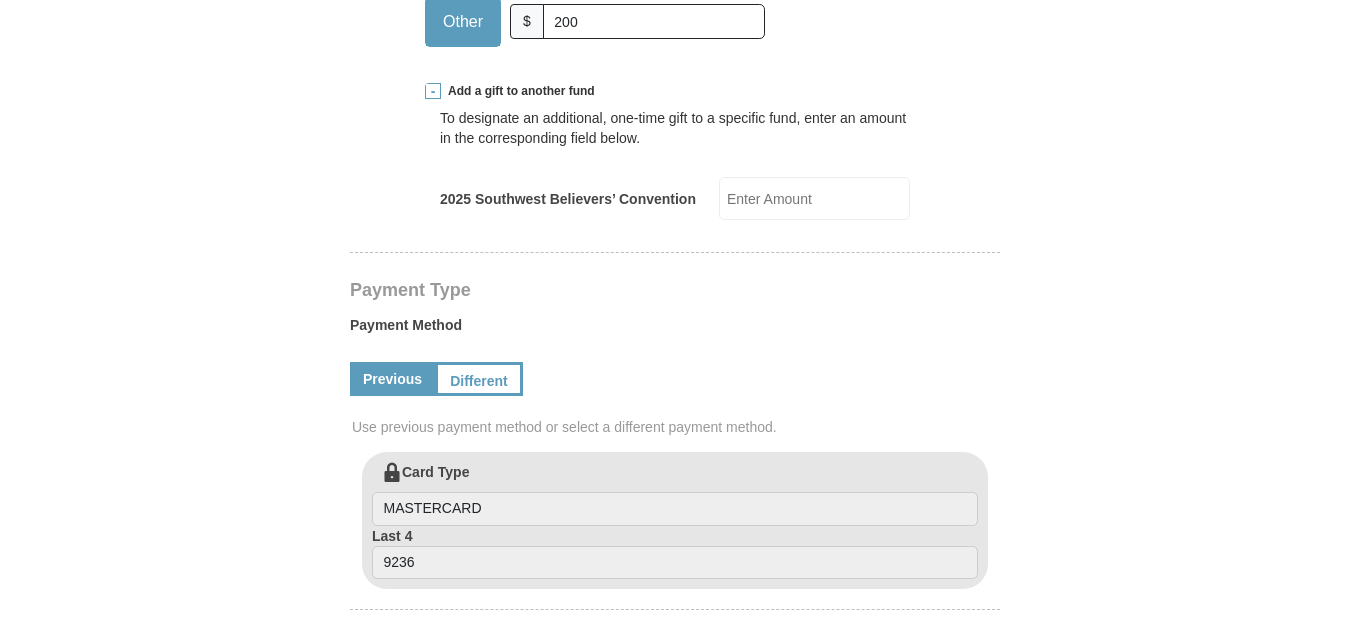 scroll, scrollTop: 840, scrollLeft: 0, axis: vertical 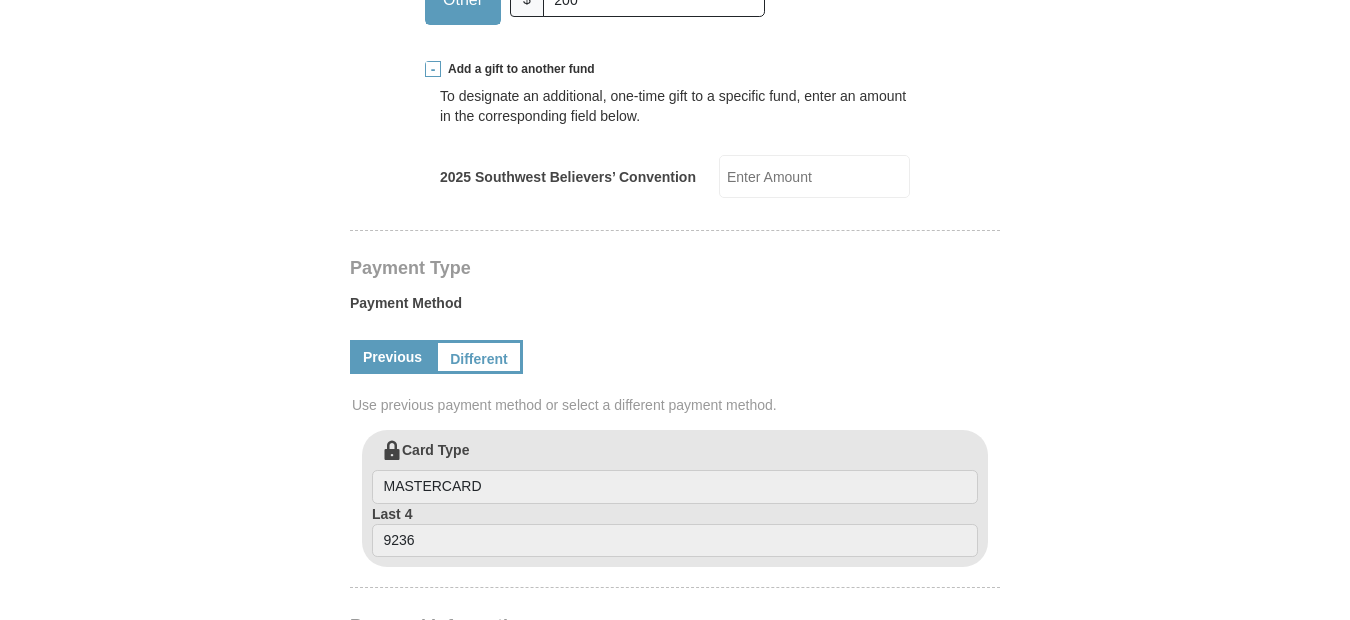 click on "Kenneth Copeland Ministries Giving
Together, we're helping people all over the world discover the greatest gift that has ever been given...Jesus.
Support Kenneth Copeland Ministries
Monthly
One-Time
Select Giving Amount
Amount must be a valid number
The total gift cannot be less than $1.00
$25 $50" at bounding box center (675, 395) 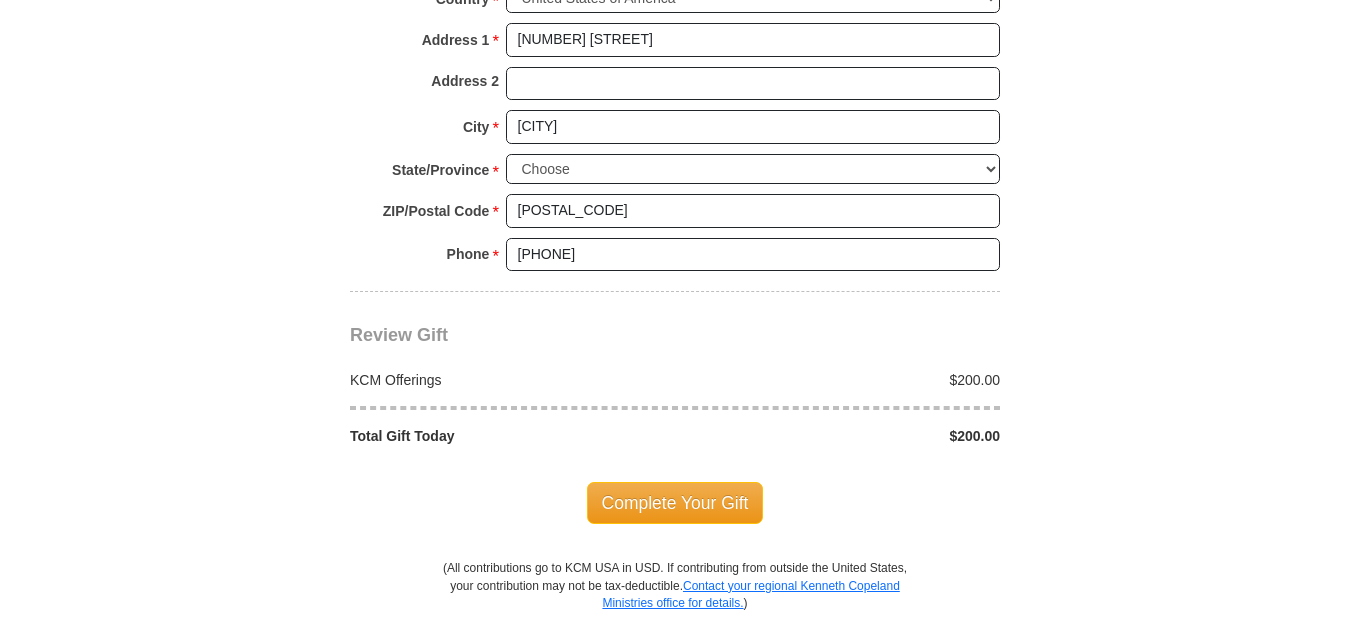 scroll, scrollTop: 1720, scrollLeft: 0, axis: vertical 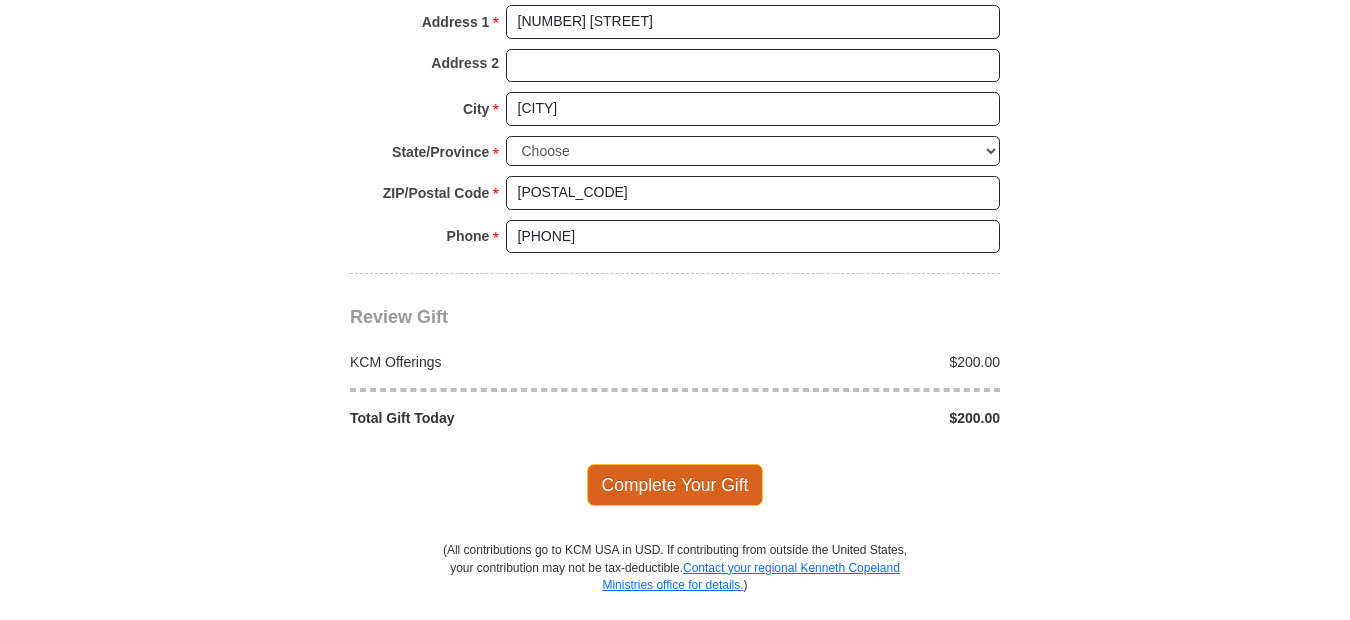 click on "Complete Your Gift" at bounding box center [675, 485] 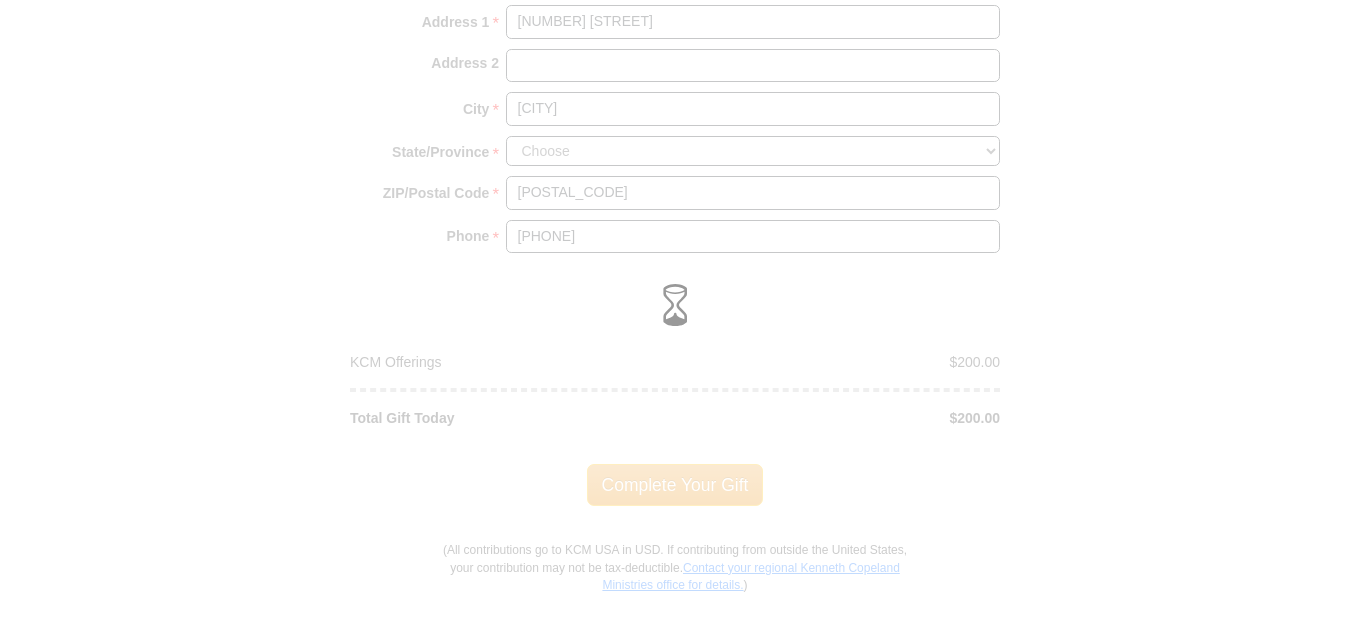 click at bounding box center (675, 310) 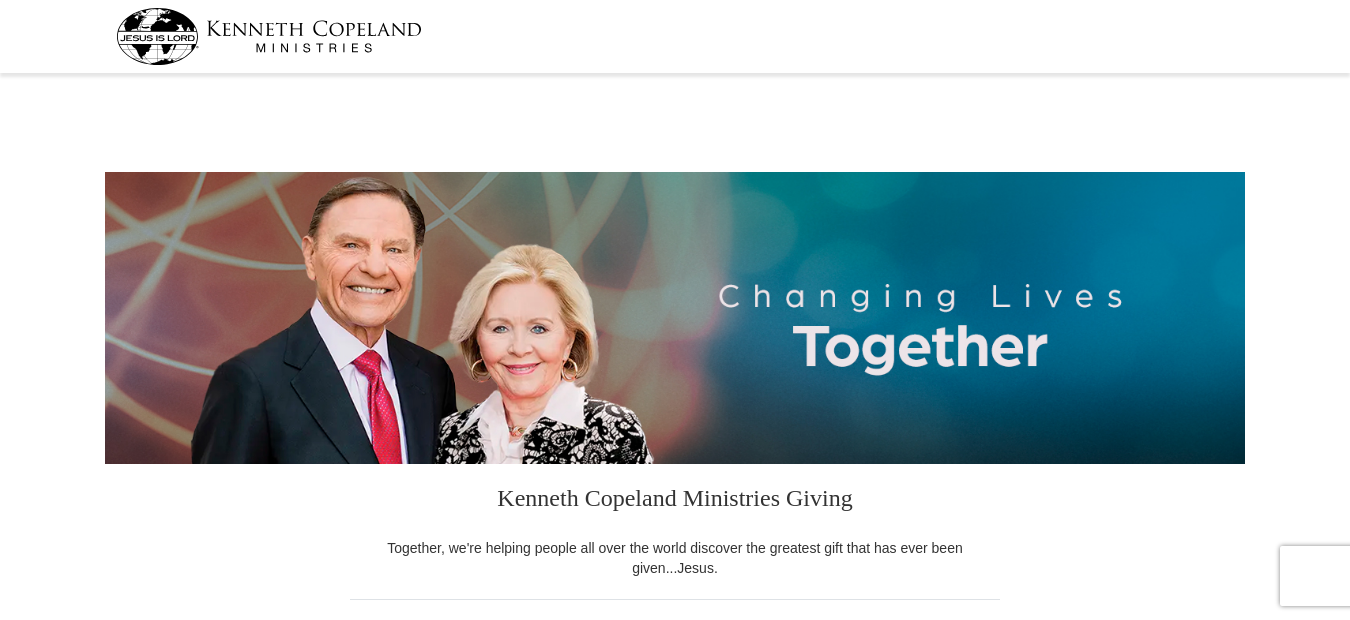scroll, scrollTop: 1671, scrollLeft: 0, axis: vertical 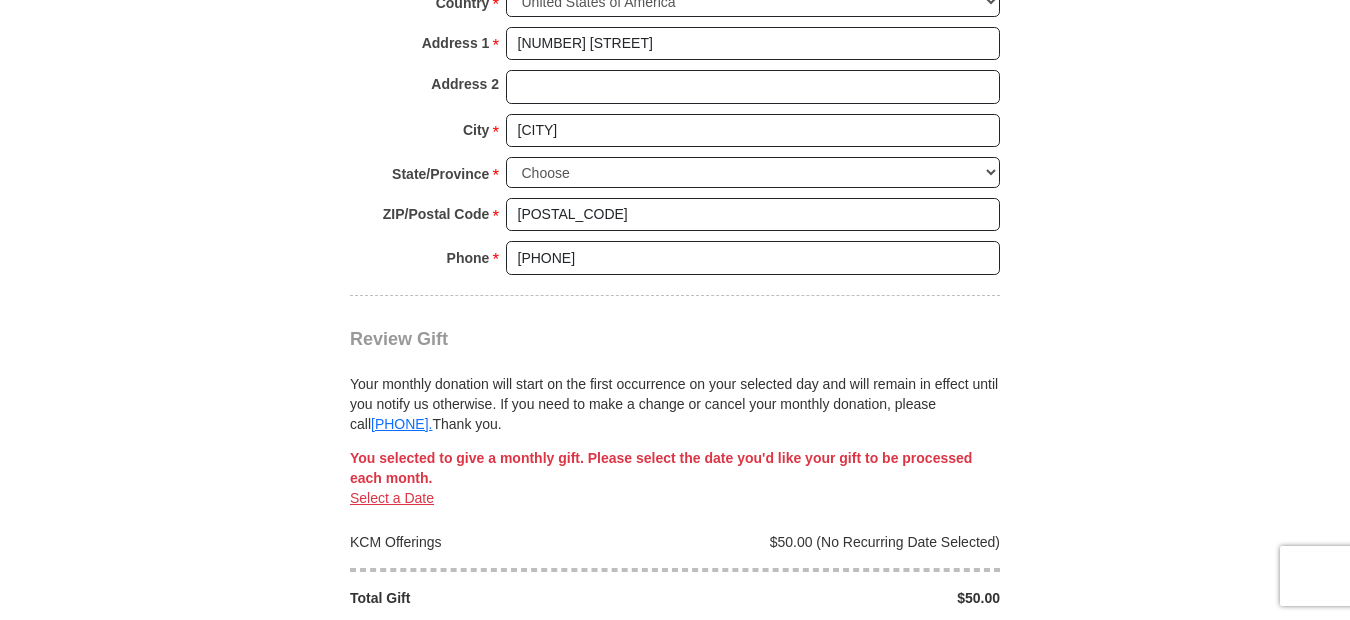 select on "[STATE]" 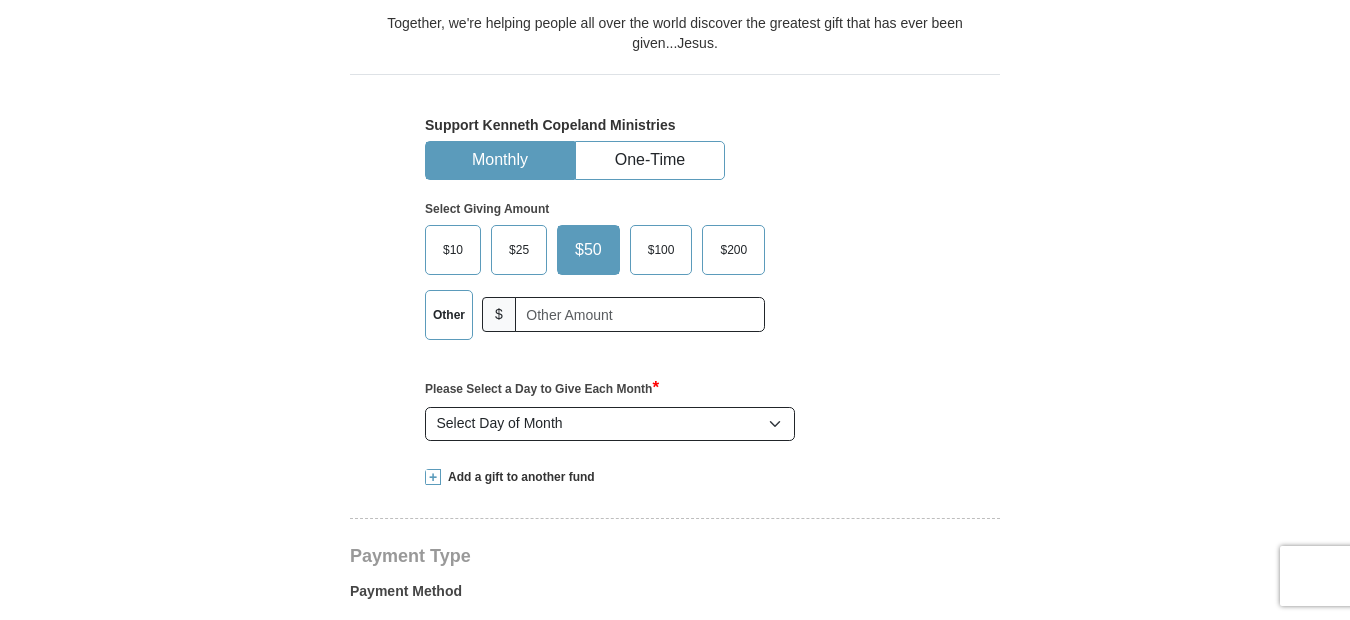scroll, scrollTop: 551, scrollLeft: 0, axis: vertical 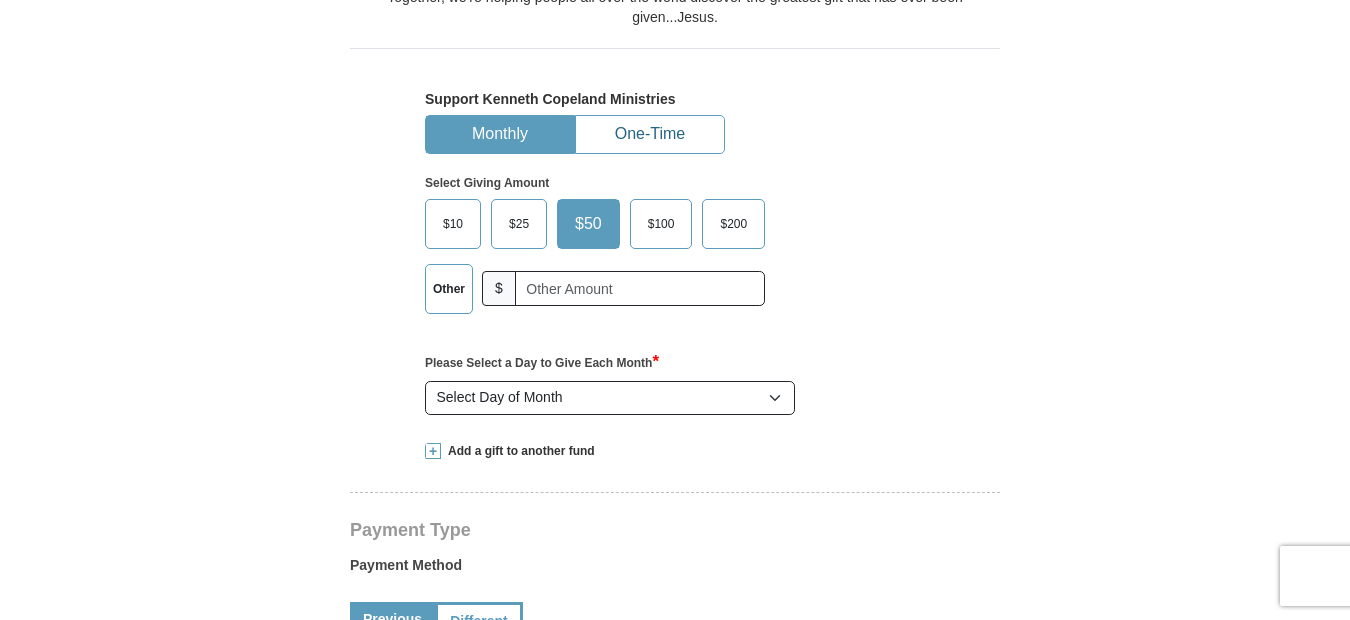 click on "One-Time" at bounding box center [650, 134] 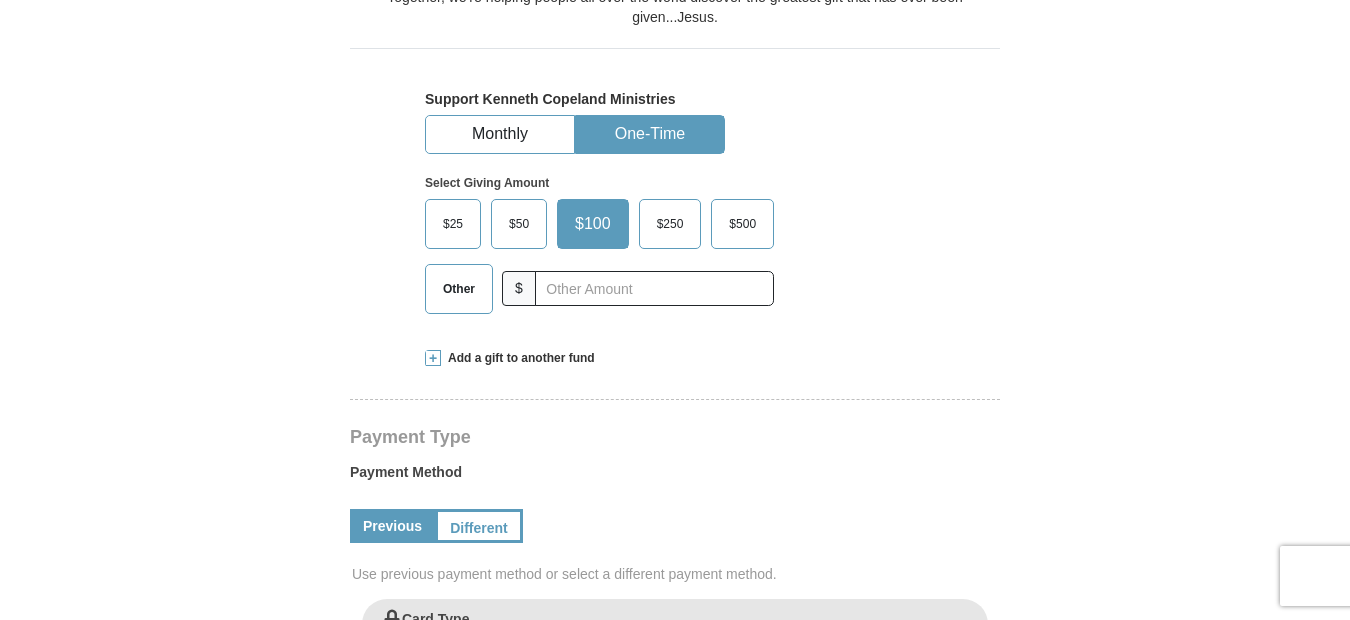 click on "Kenneth Copeland Ministries Giving
Together, we're helping people all over the world discover the greatest gift that has ever been given...Jesus.
Support Kenneth Copeland Ministries
Monthly
One-Time
Select Giving Amount
Amount must be a valid number
The total gift cannot be less than $1.00
$25 $50" at bounding box center [675, 604] 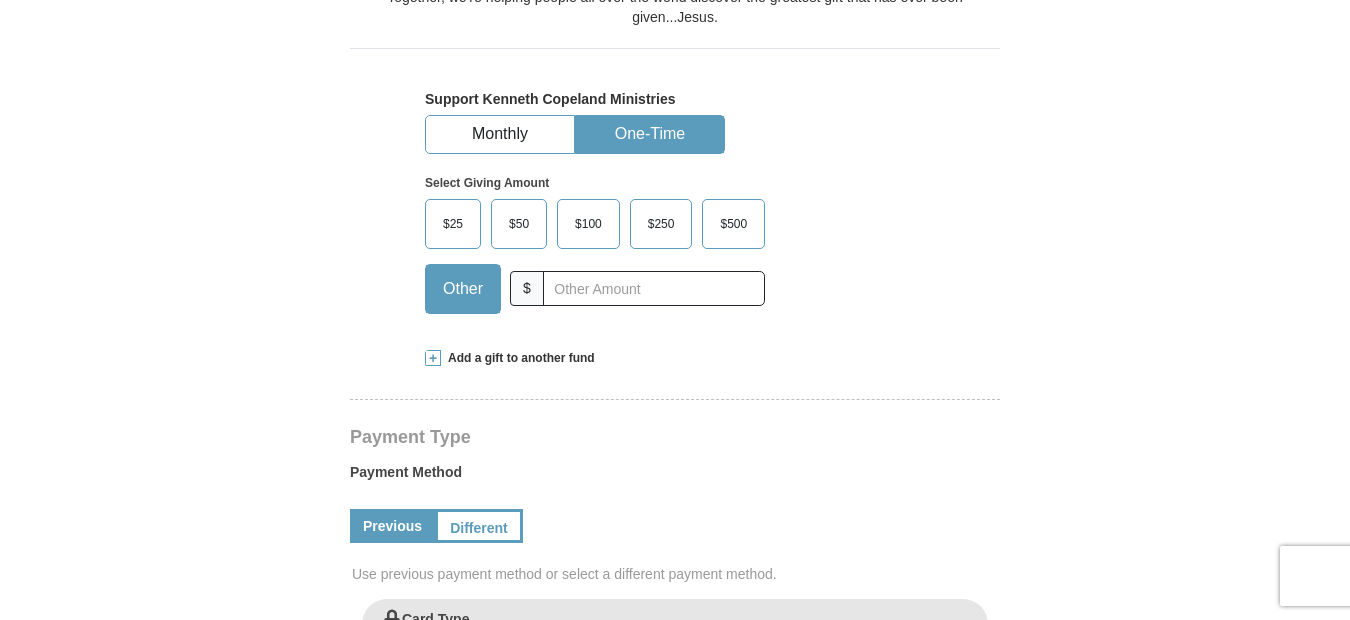 click on "Kenneth Copeland Ministries Giving
Together, we're helping people all over the world discover the greatest gift that has ever been given...Jesus.
Support Kenneth Copeland Ministries
Monthly
One-Time
Select Giving Amount
Amount must be a valid number
The total gift cannot be less than $1.00
$25 $50" at bounding box center [675, 604] 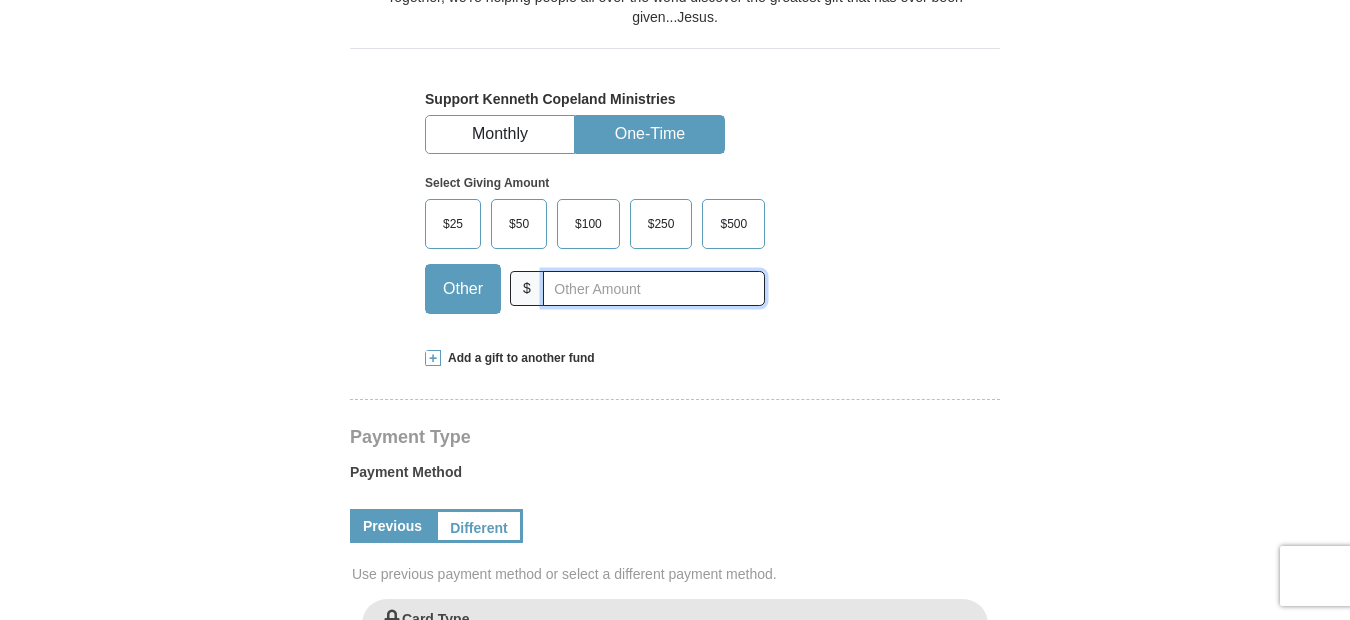 click at bounding box center [654, 288] 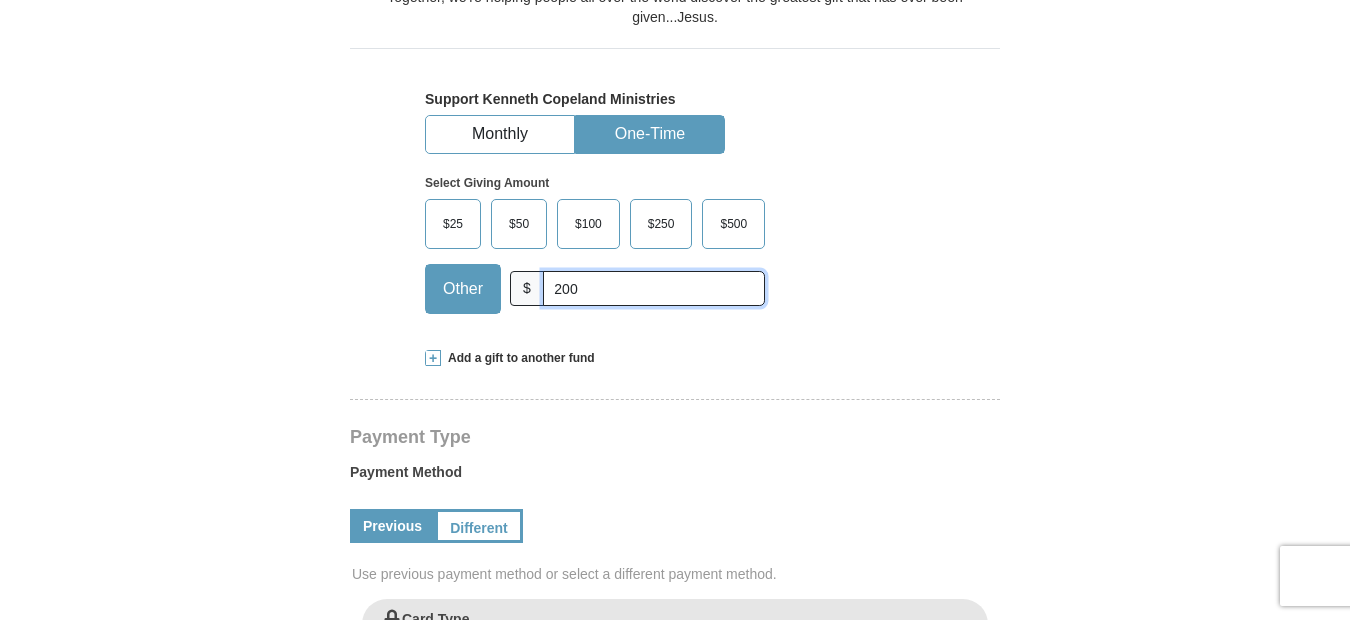 type on "200" 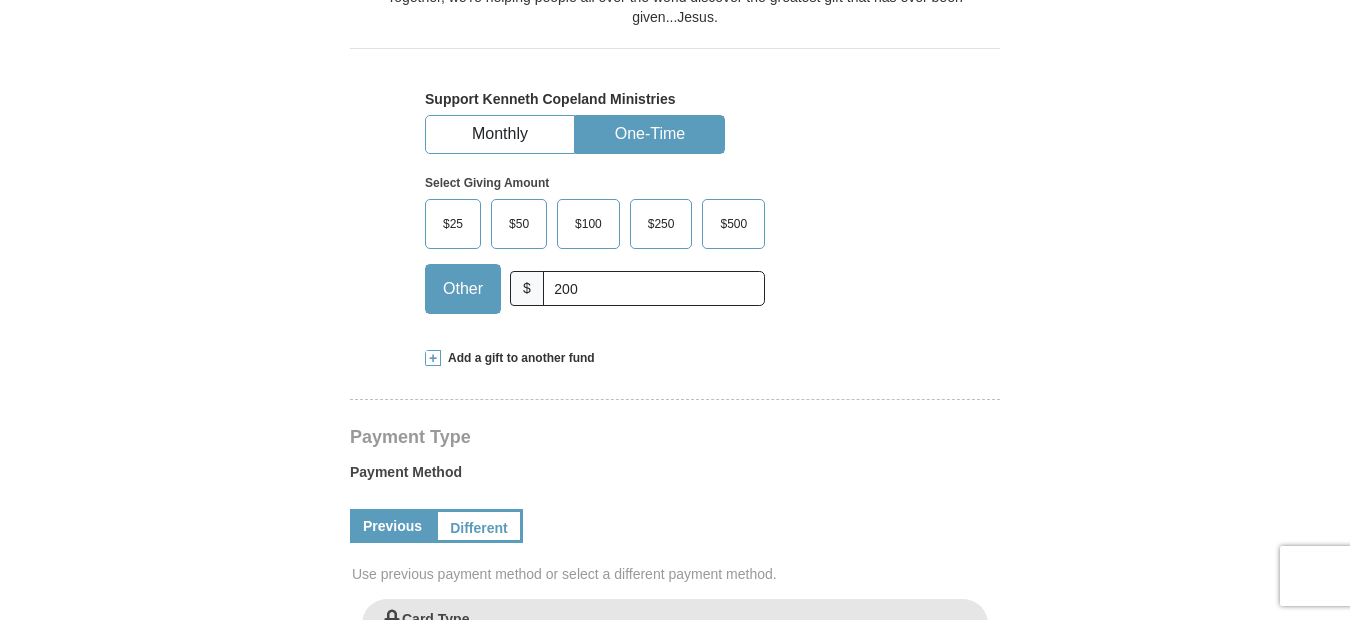 click on "Kenneth Copeland Ministries Giving
Together, we're helping people all over the world discover the greatest gift that has ever been given...Jesus.
Support Kenneth Copeland Ministries
Monthly
One-Time
Select Giving Amount
Amount must be a valid number
The total gift cannot be less than $1.00
$25 $50" at bounding box center (675, 604) 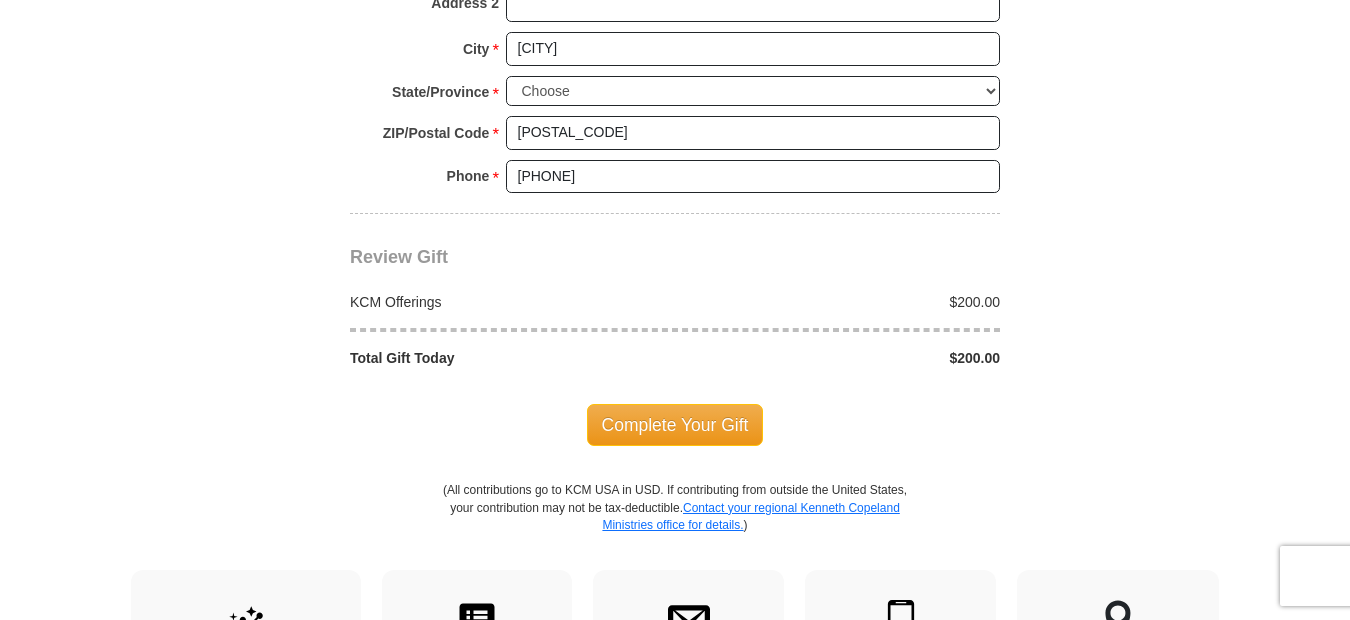 scroll, scrollTop: 1671, scrollLeft: 0, axis: vertical 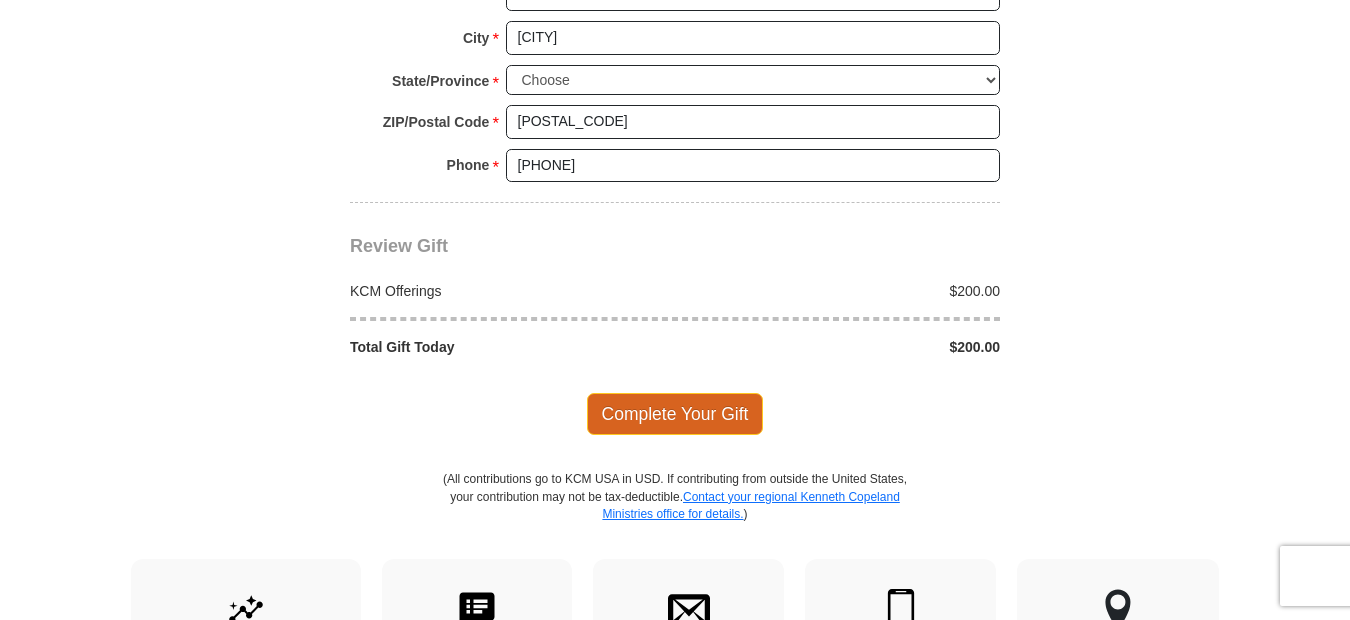 click on "Complete Your Gift" at bounding box center [675, 414] 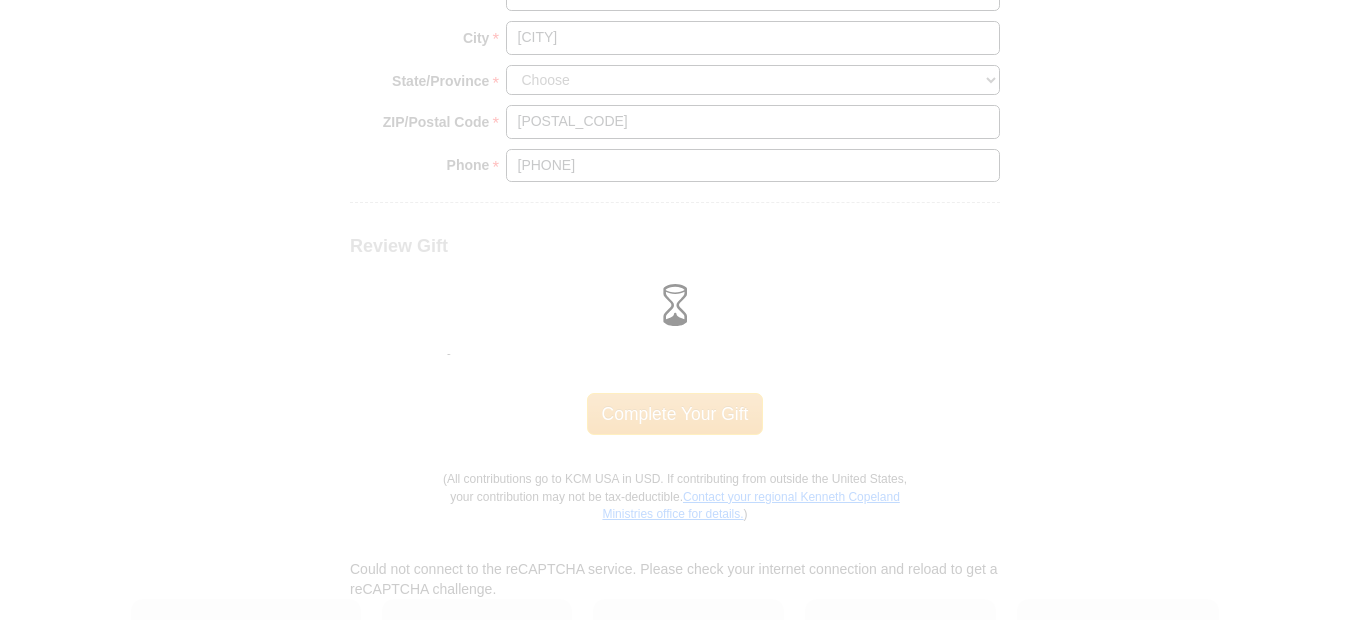 click at bounding box center (675, 310) 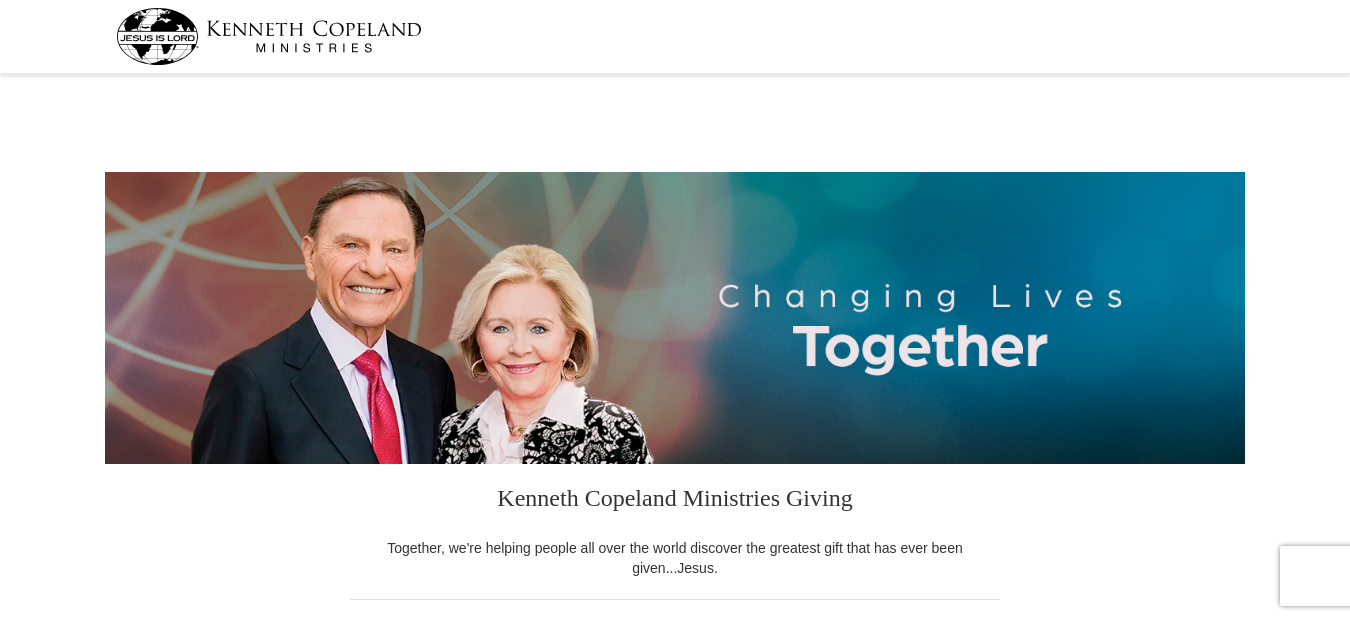 scroll, scrollTop: 1191, scrollLeft: 0, axis: vertical 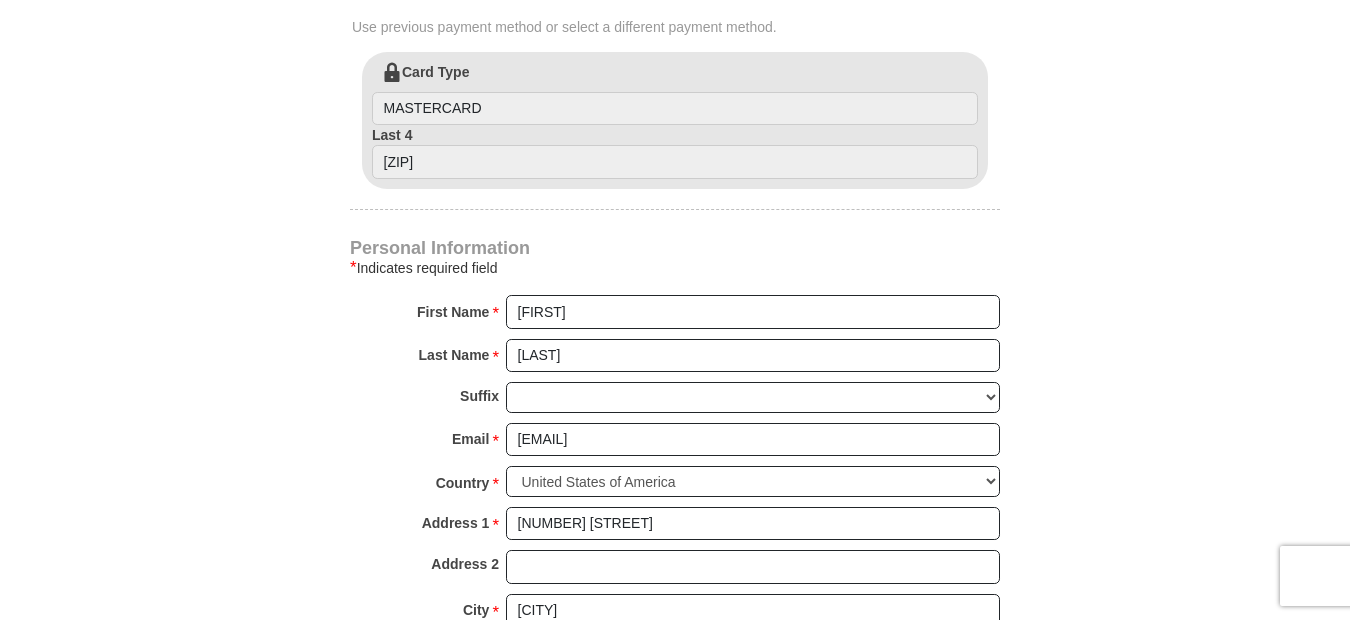select on "[STATE]" 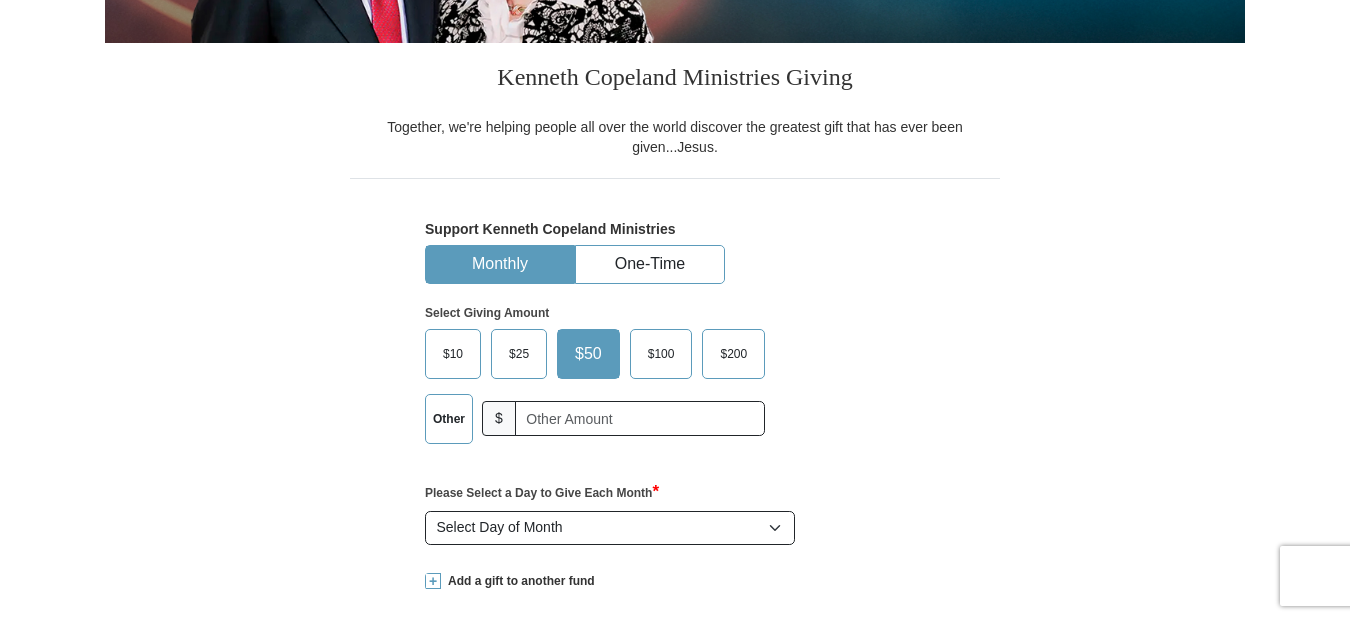 scroll, scrollTop: 480, scrollLeft: 0, axis: vertical 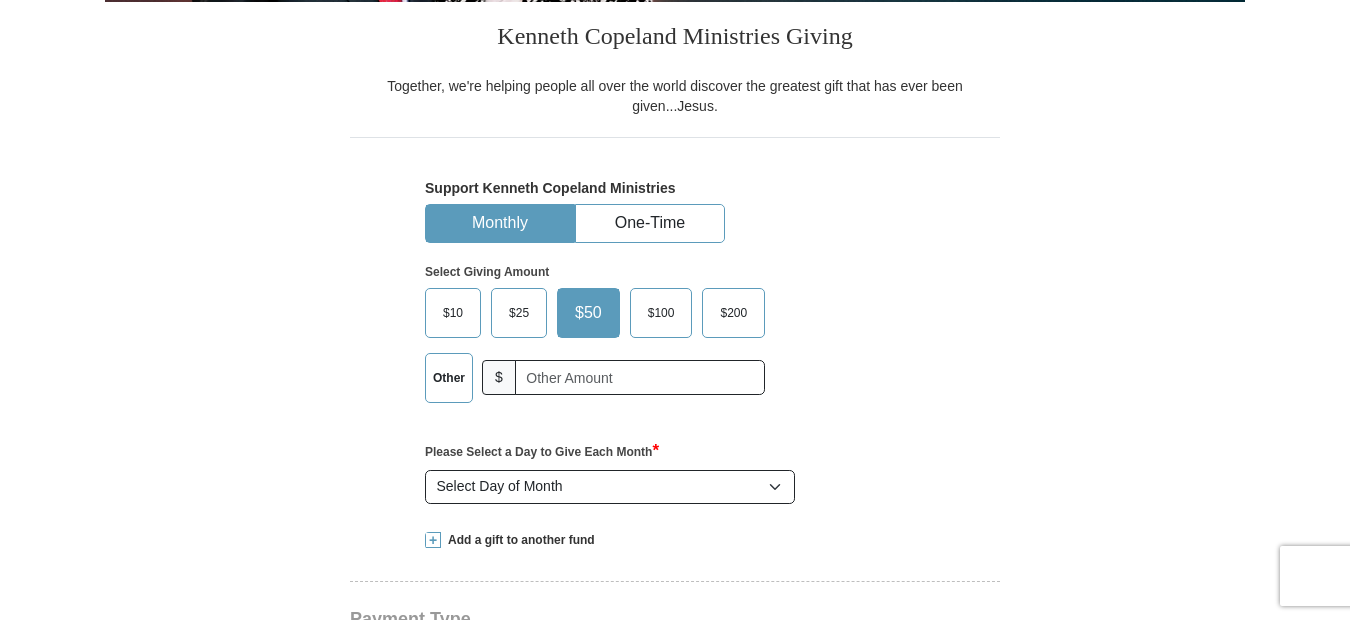 select on "[STATE]" 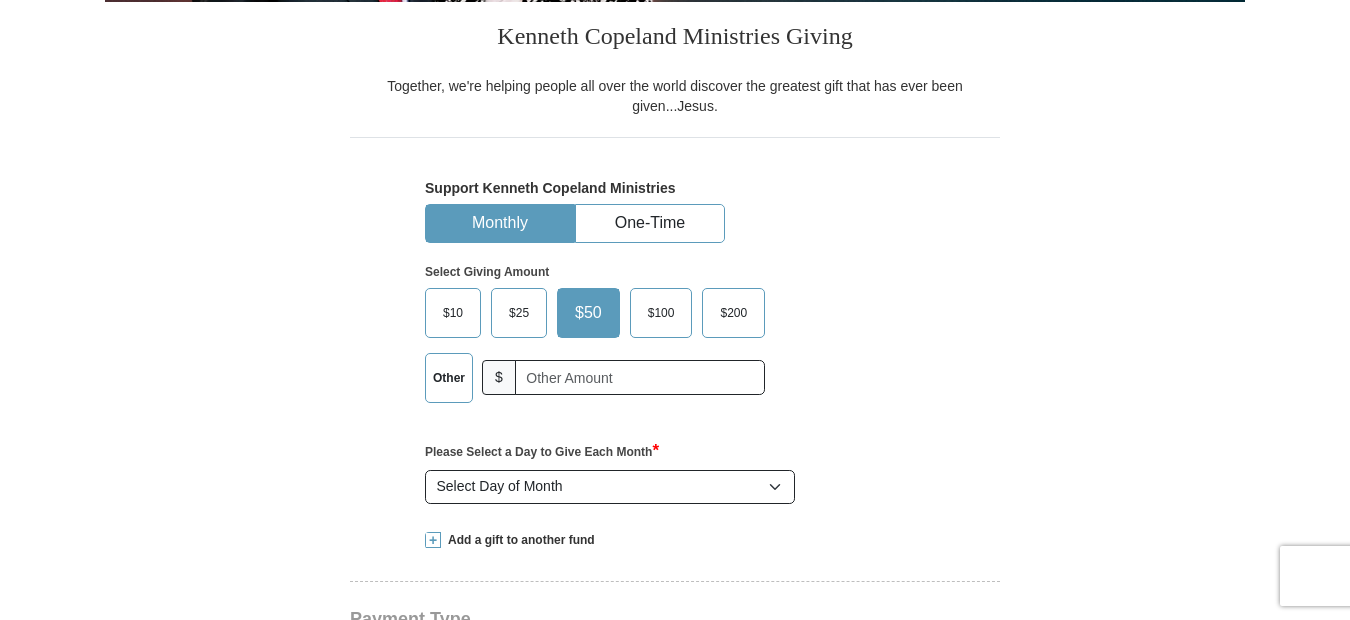scroll, scrollTop: 462, scrollLeft: 0, axis: vertical 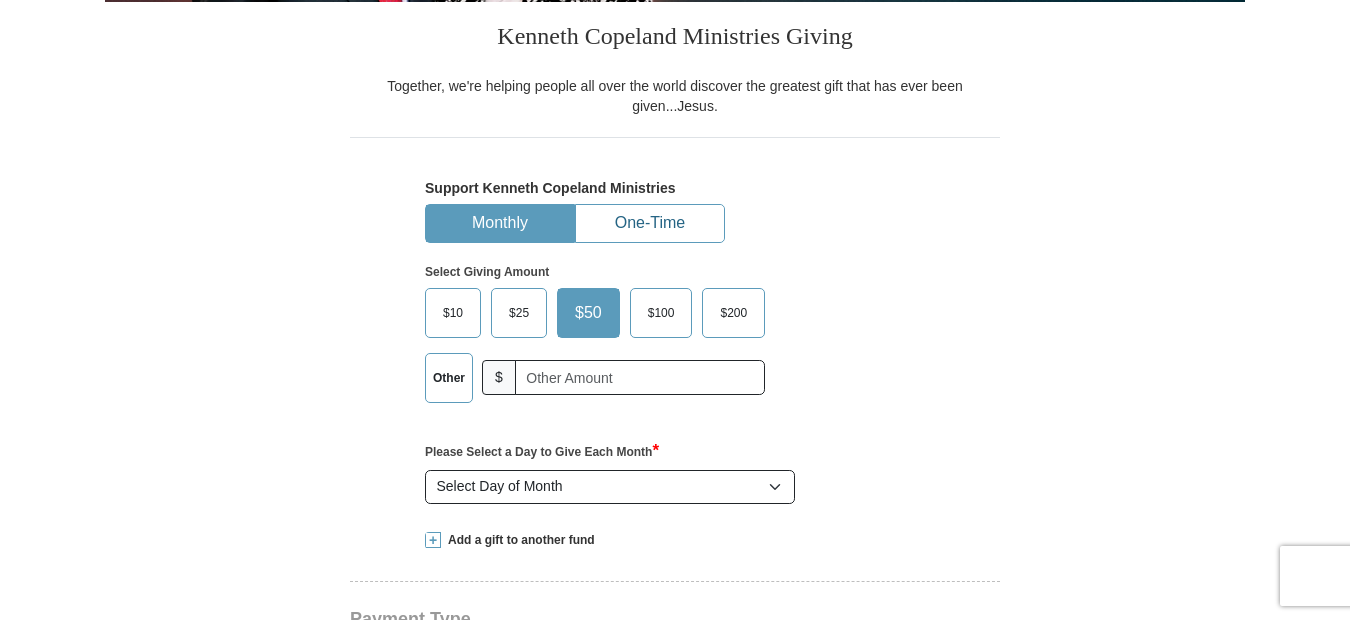 click on "One-Time" at bounding box center (650, 223) 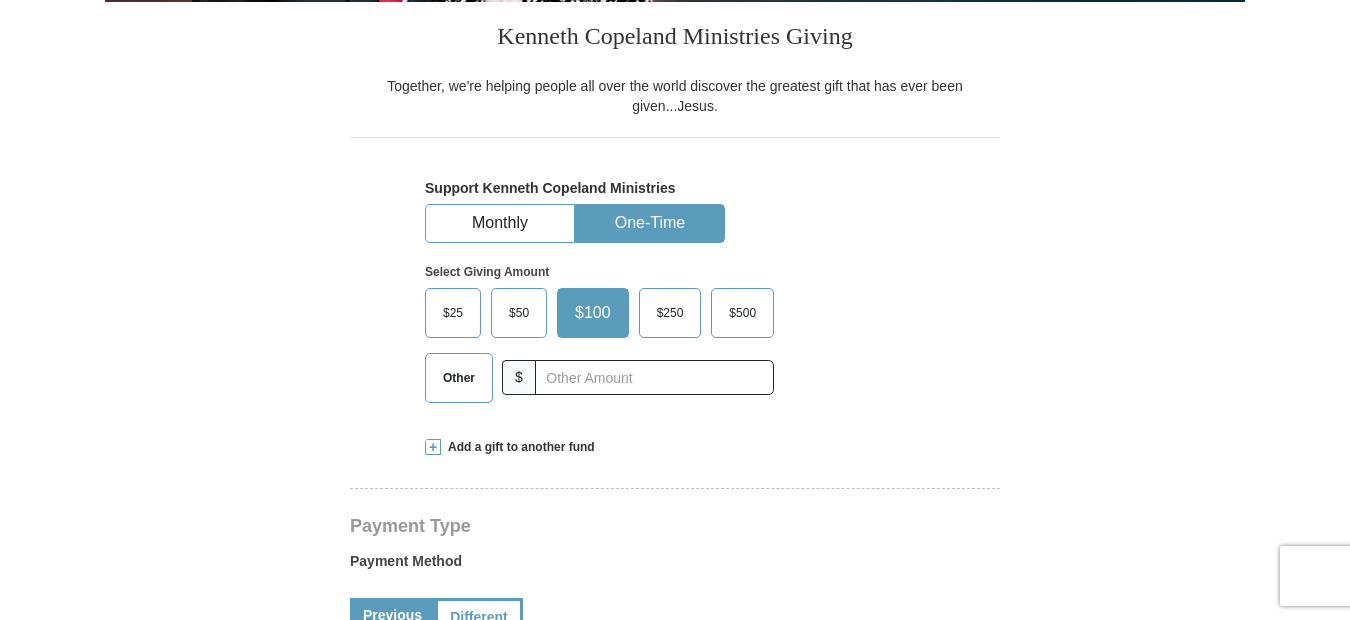 click on "[FIRST] [LAST] Ministries Giving
Together, we're helping people all over the world discover the greatest gift that has ever been given...Jesus.
Support [FIRST] [LAST] Ministries
Monthly
One-Time
Select Giving Amount
Amount must be a valid number
The total gift cannot be less than $1.00
$25 $50" at bounding box center [675, 693] 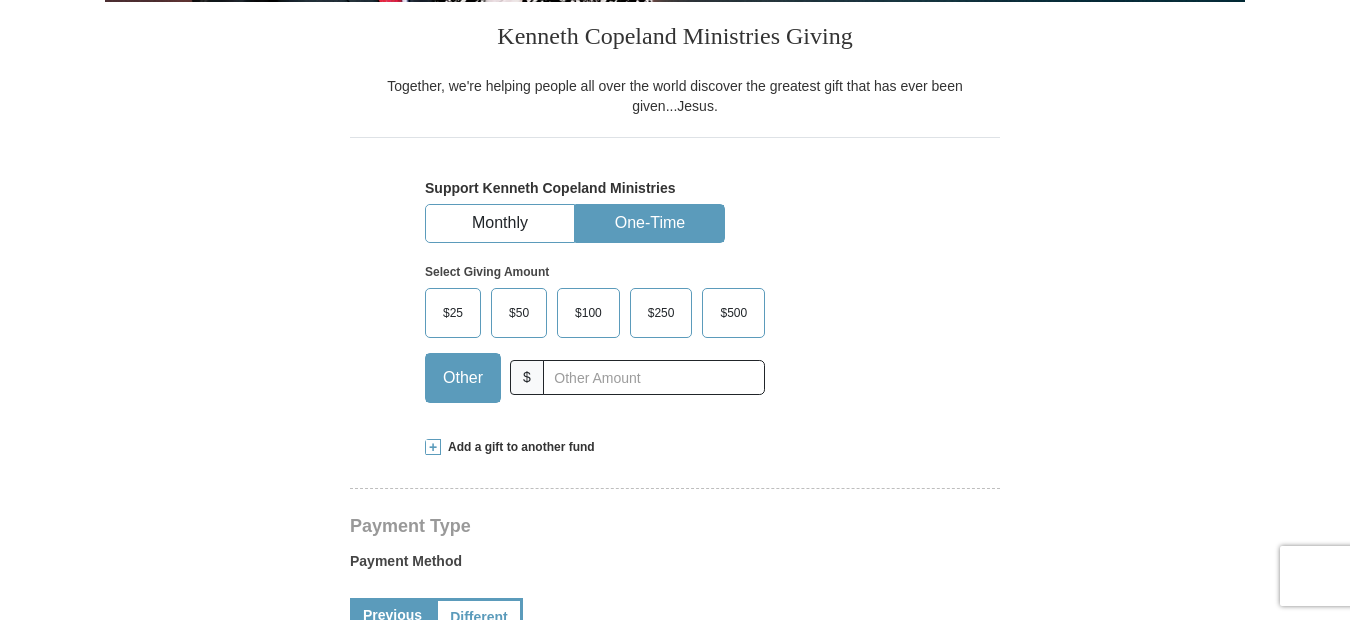click on "Kenneth Copeland Ministries Giving
Together, we're helping people all over the world discover the greatest gift that has ever been given...Jesus.
Support Kenneth Copeland Ministries
Monthly
One-Time
Select Giving Amount
Amount must be a valid number
The total gift cannot be less than $1.00
$25 $50" at bounding box center [675, 693] 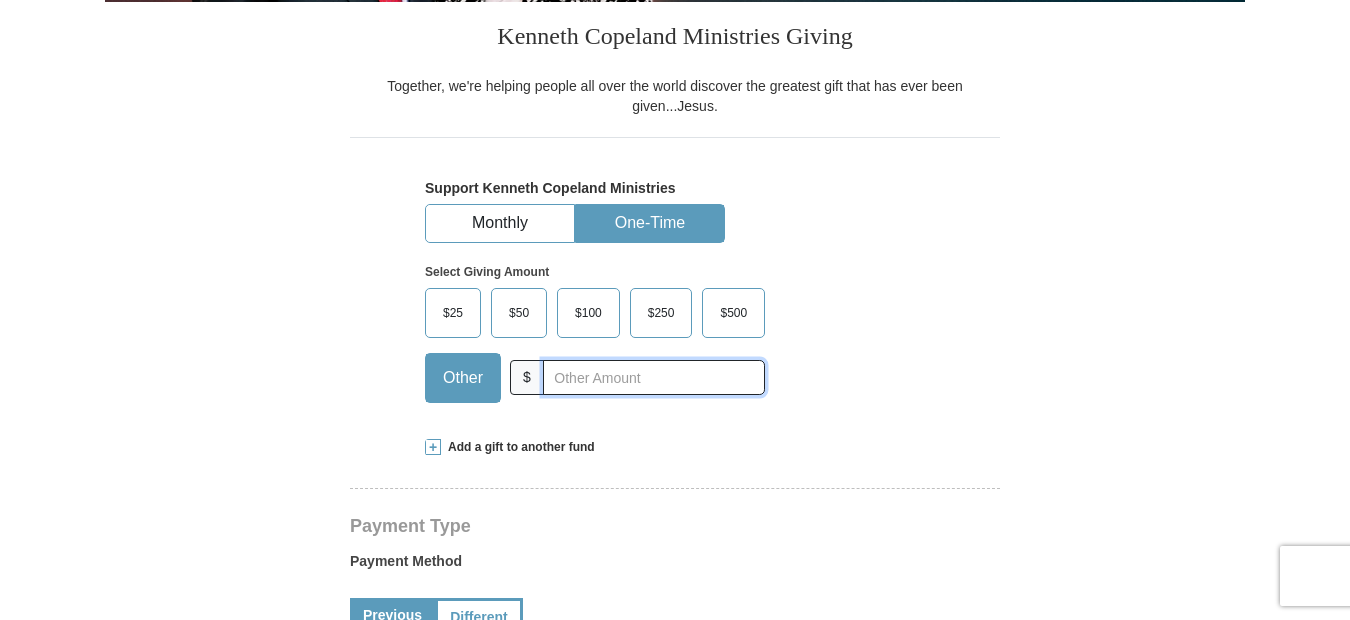 click at bounding box center [654, 377] 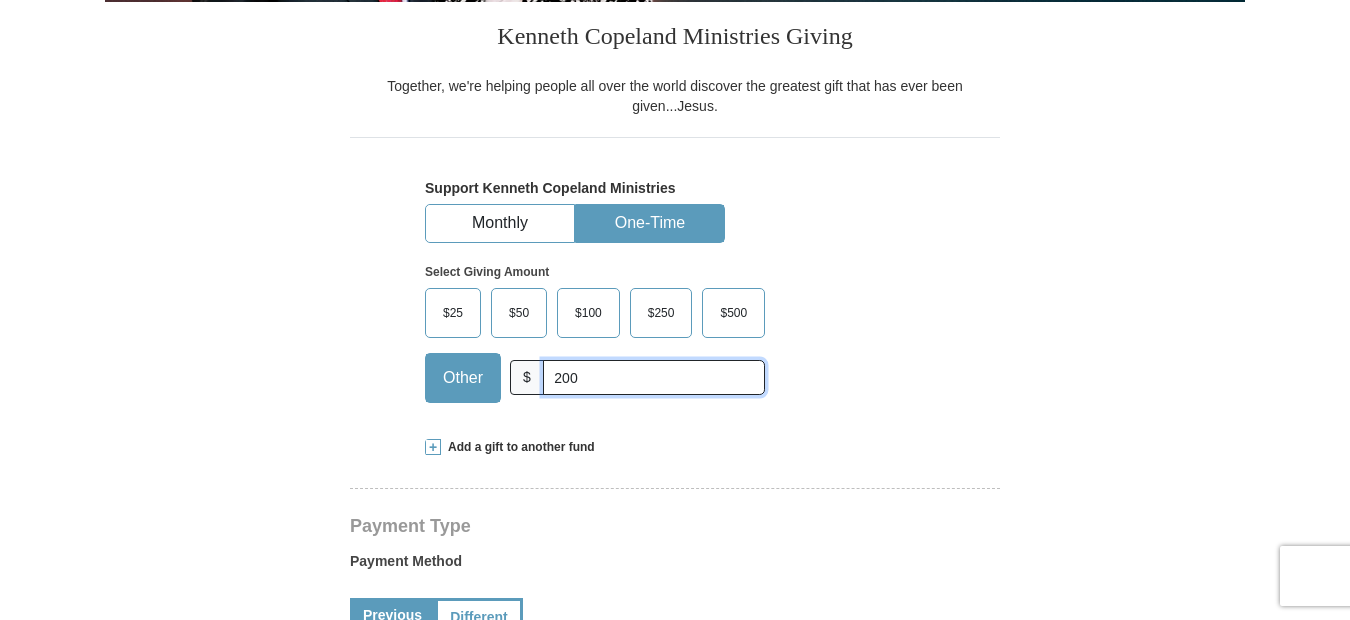 type on "200" 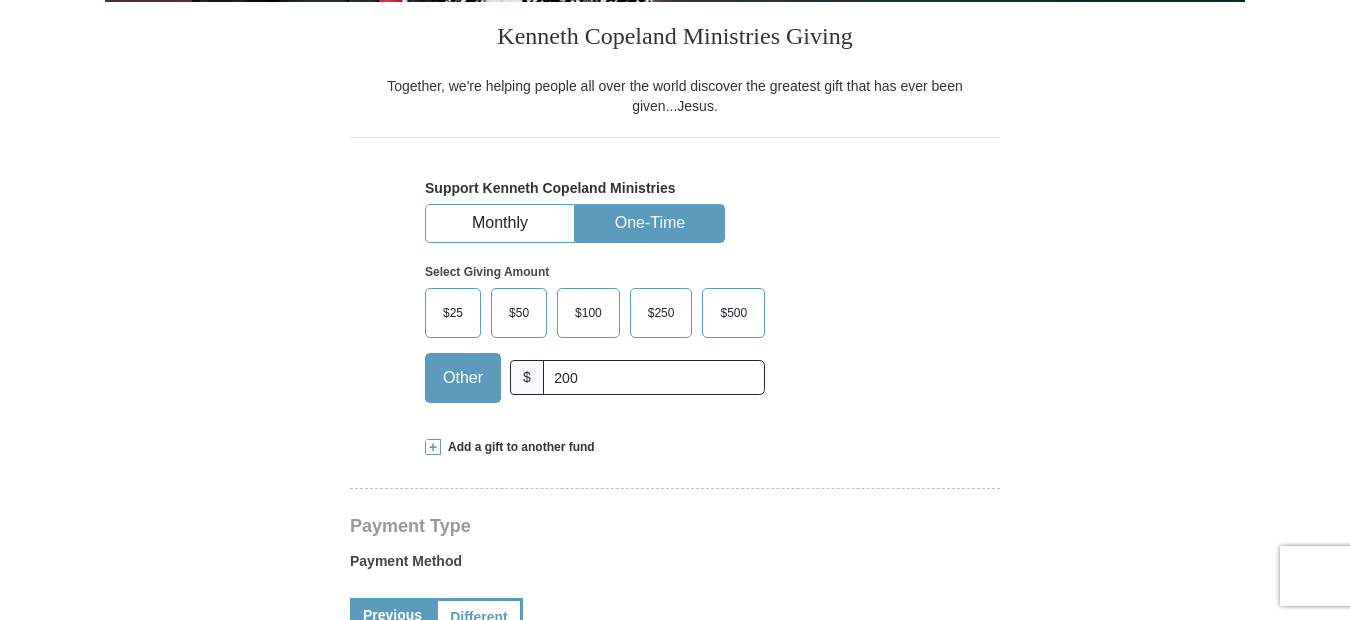 click on "Kenneth Copeland Ministries Giving
Together, we're helping people all over the world discover the greatest gift that has ever been given...Jesus.
Support Kenneth Copeland Ministries
Monthly
One-Time
Select Giving Amount
Amount must be a valid number
The total gift cannot be less than $1.00
$25 $50" at bounding box center [675, 693] 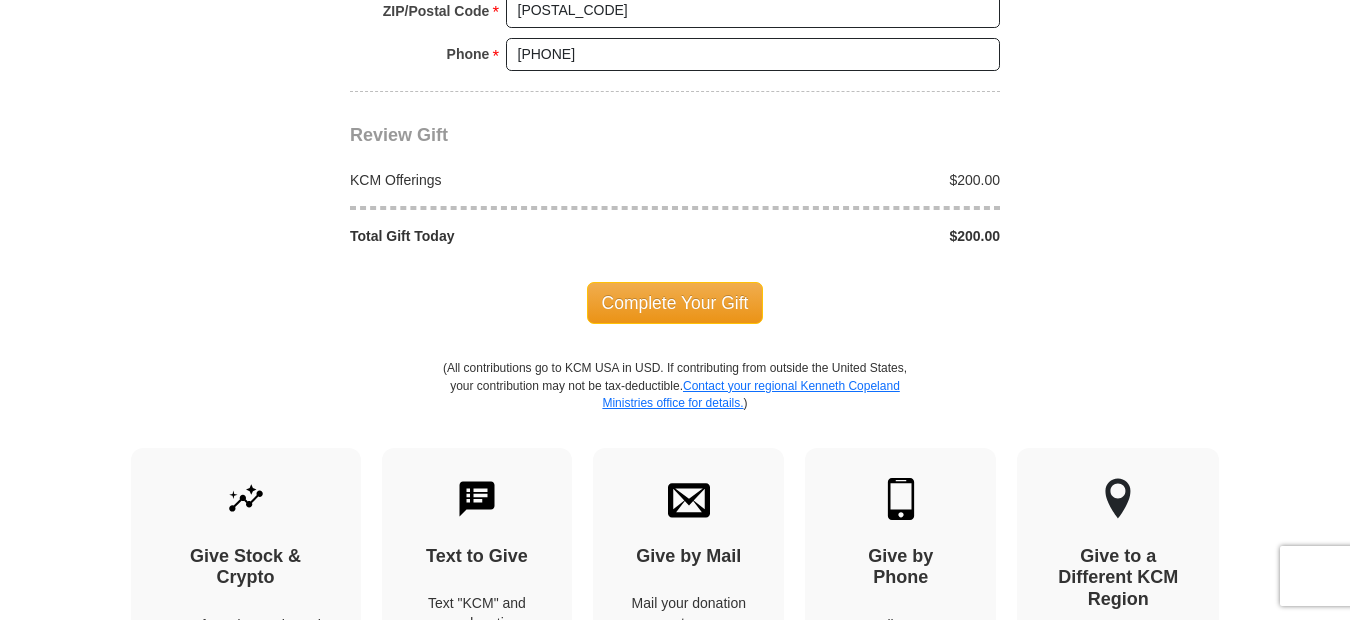 scroll, scrollTop: 1822, scrollLeft: 0, axis: vertical 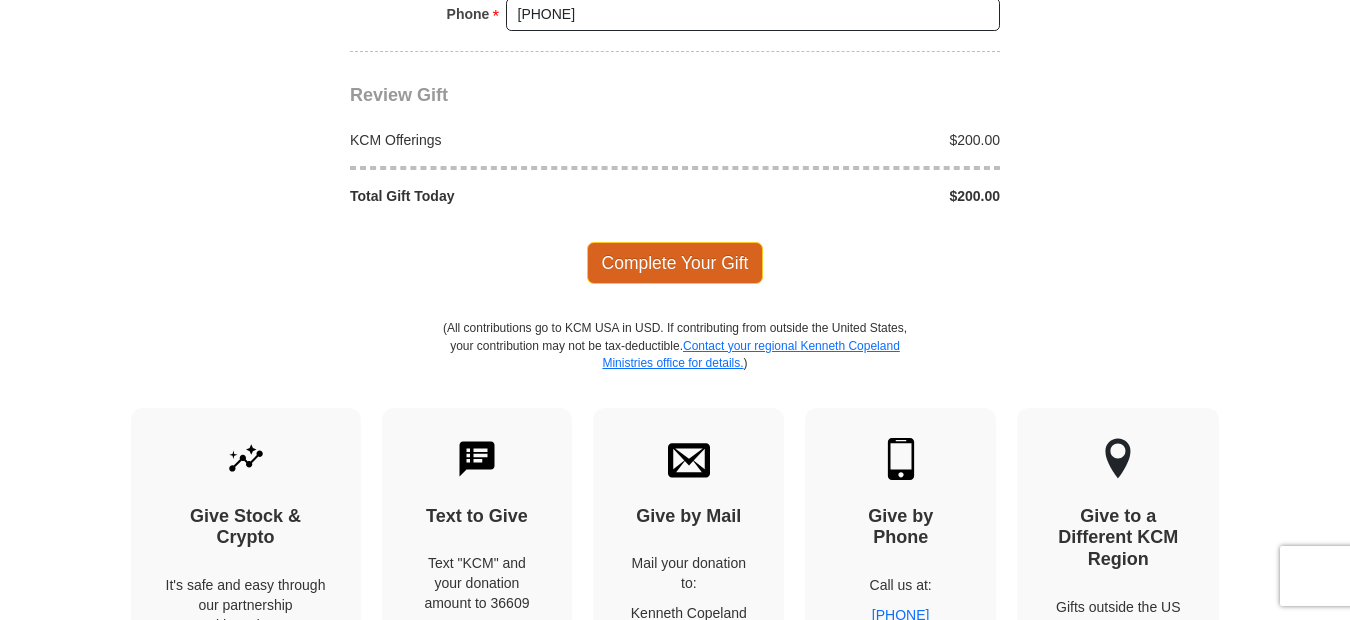 click on "Complete Your Gift" at bounding box center [675, 263] 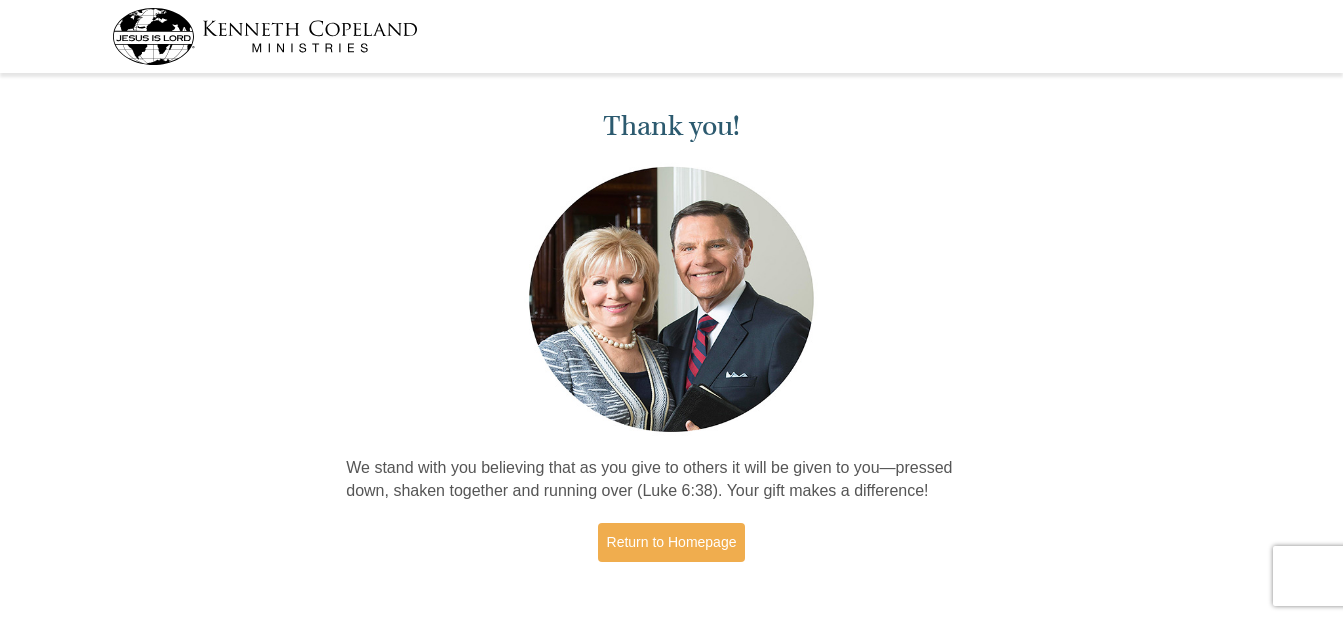 scroll, scrollTop: 0, scrollLeft: 0, axis: both 